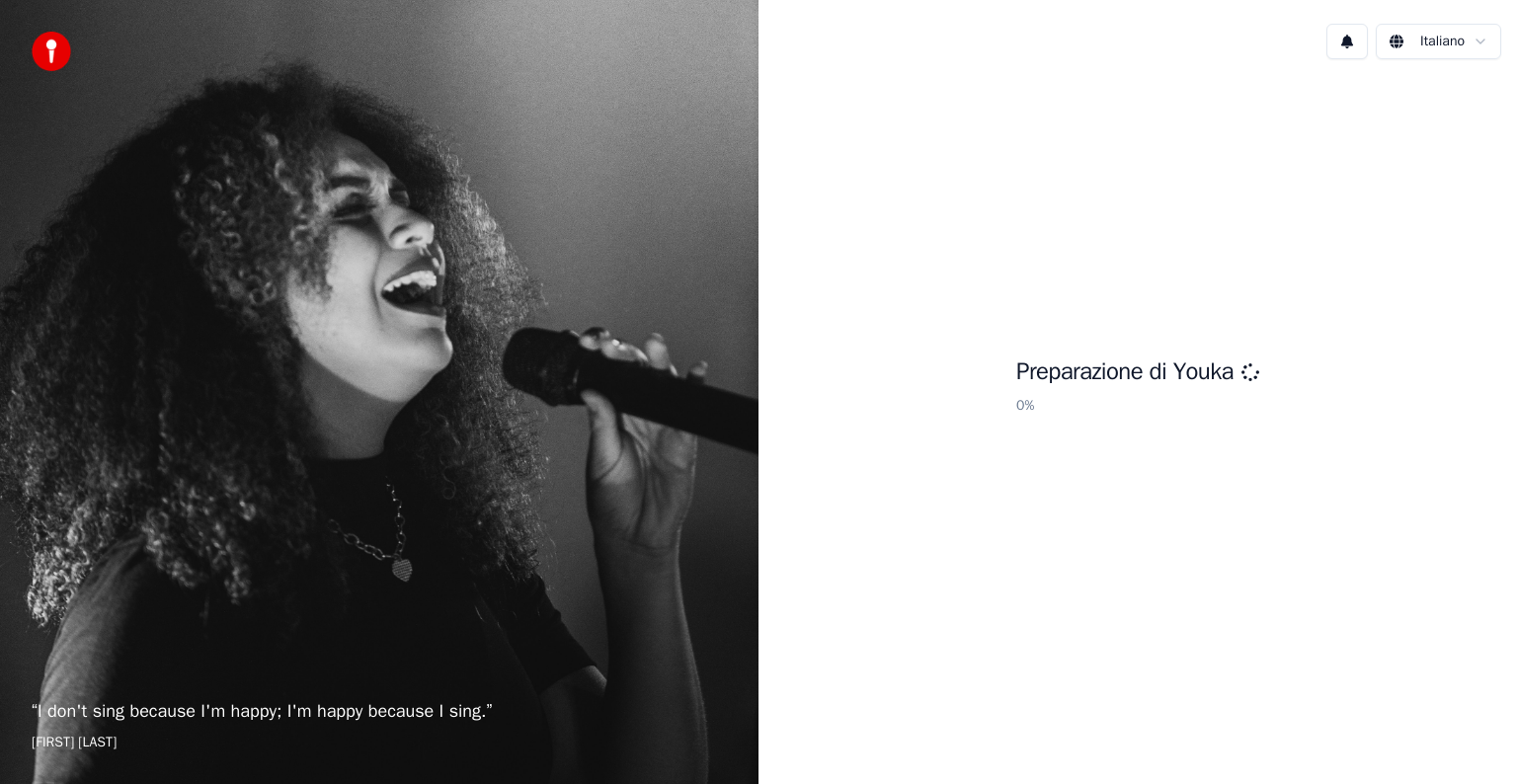 scroll, scrollTop: 0, scrollLeft: 0, axis: both 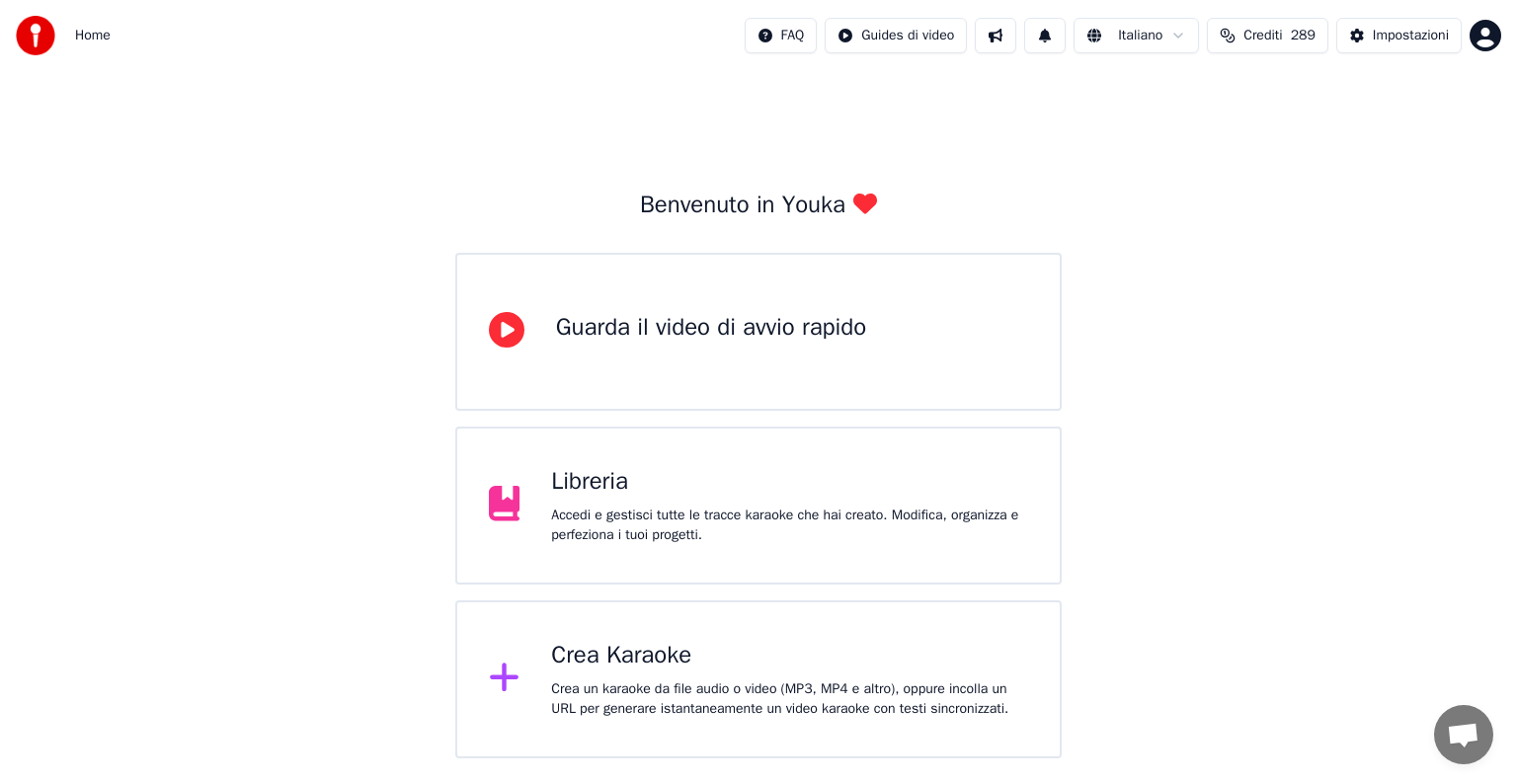 click on "Crea Karaoke" at bounding box center (789, 656) 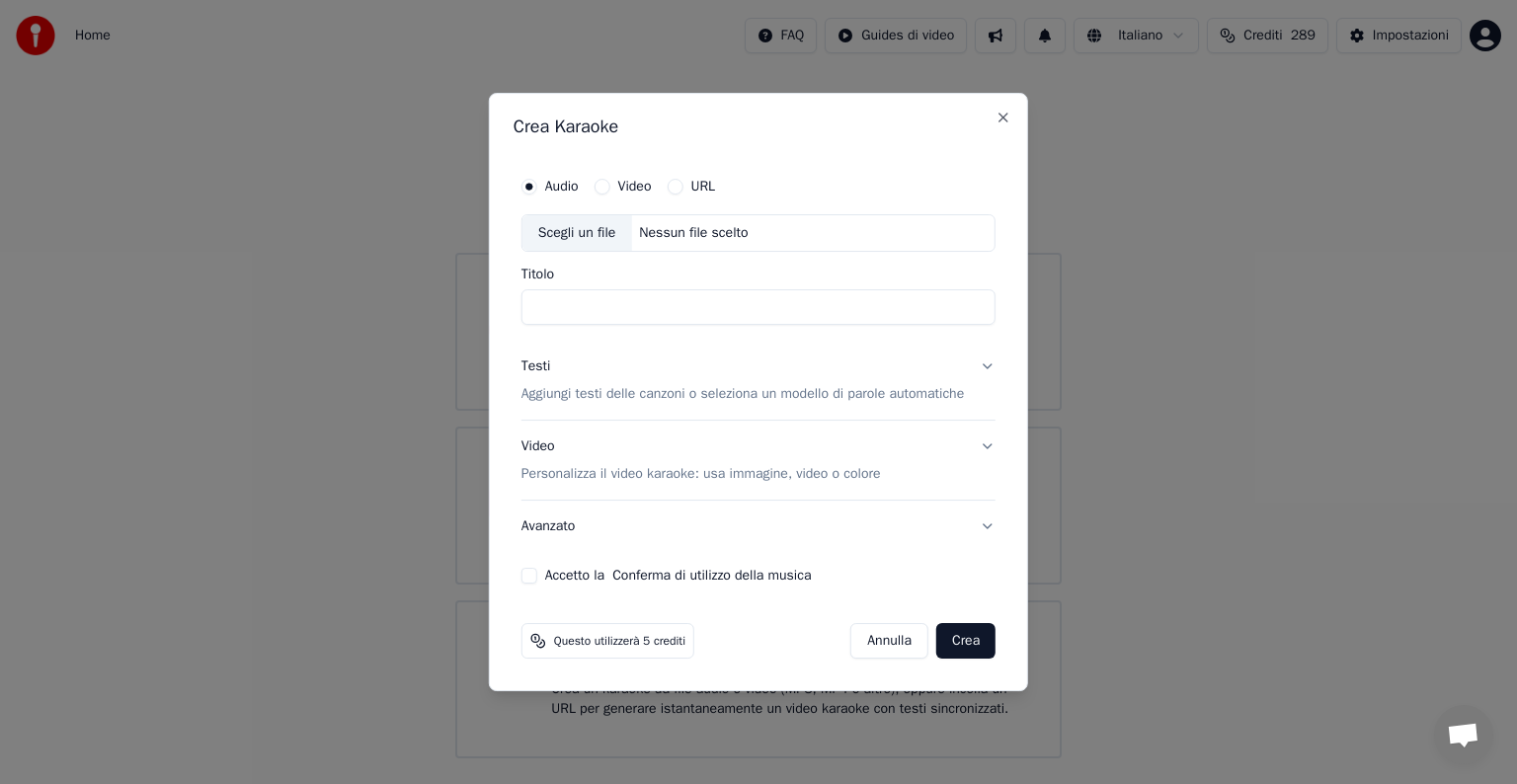 click on "Nessun file scelto" at bounding box center [693, 233] 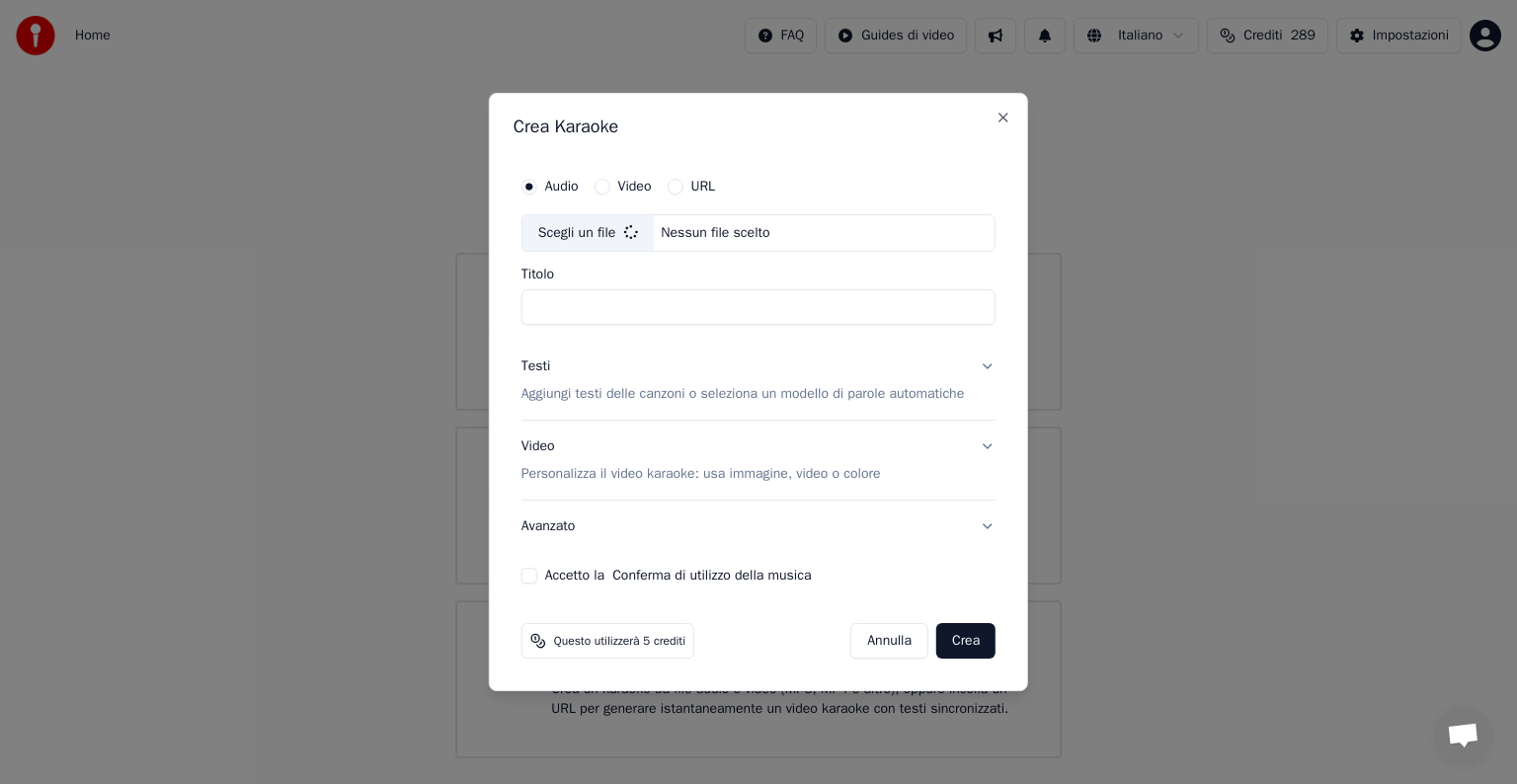 type on "**********" 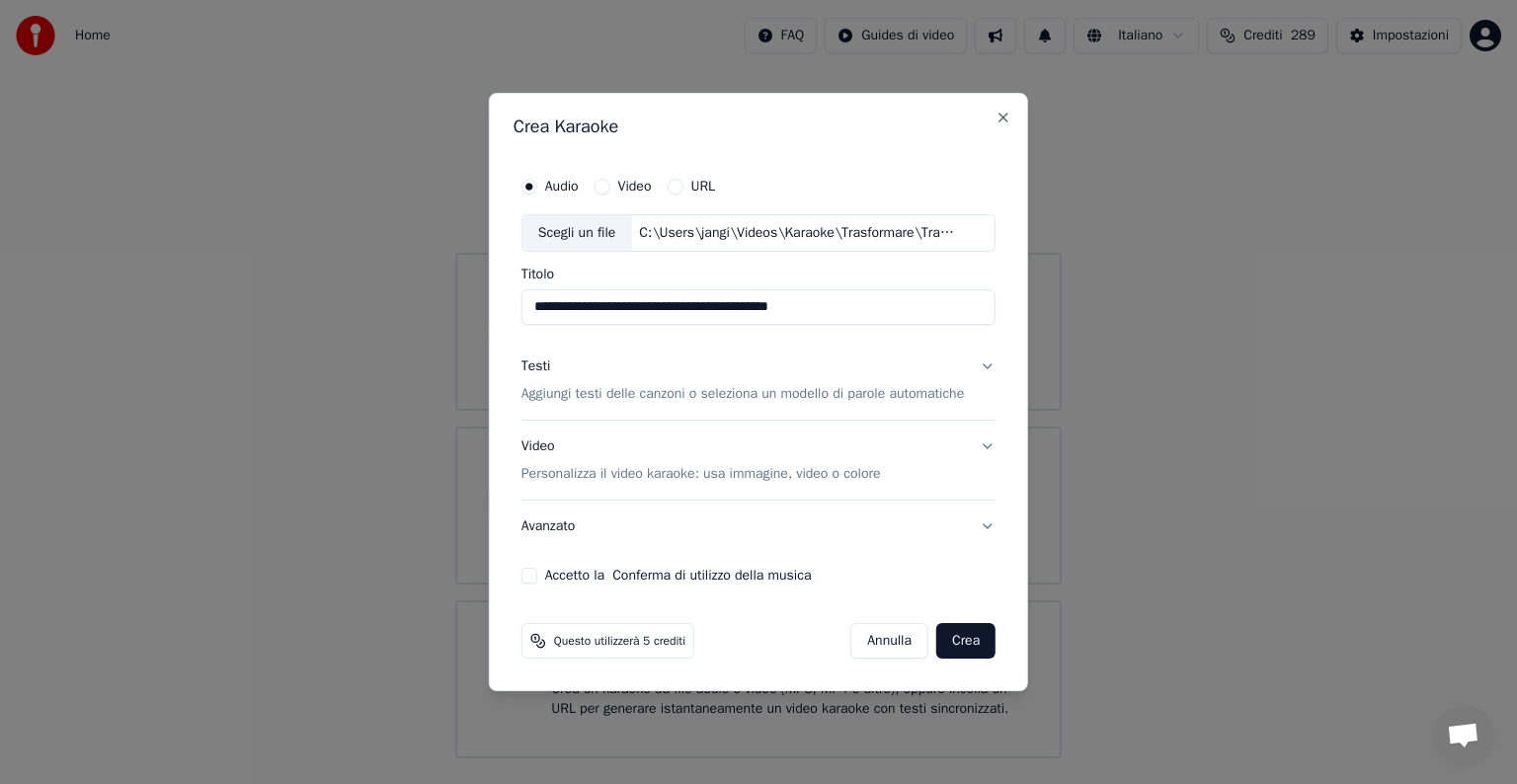 click on "Testi Aggiungi testi delle canzoni o seleziona un modello di parole automatiche" at bounding box center (758, 380) 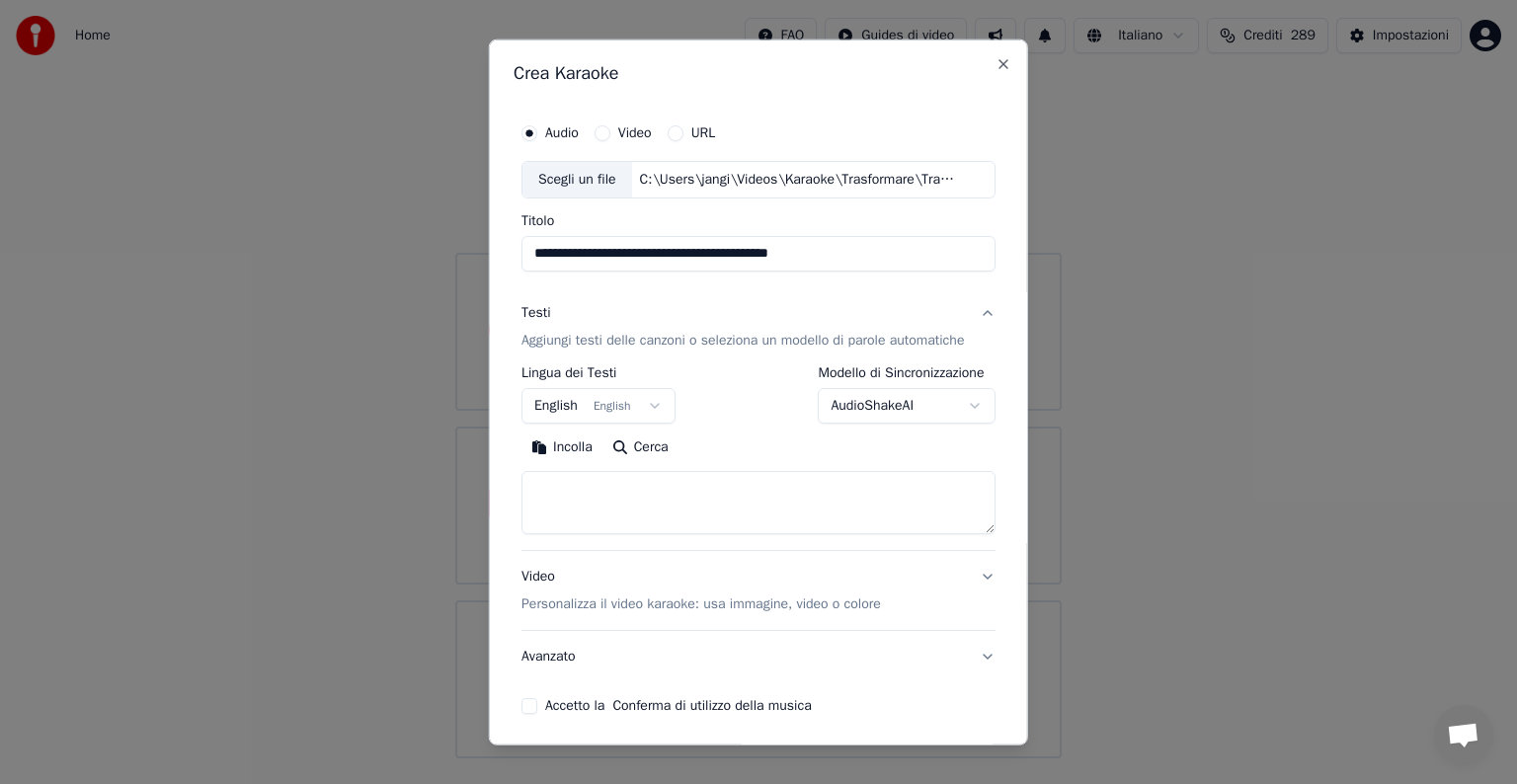 click on "English English" at bounding box center [599, 406] 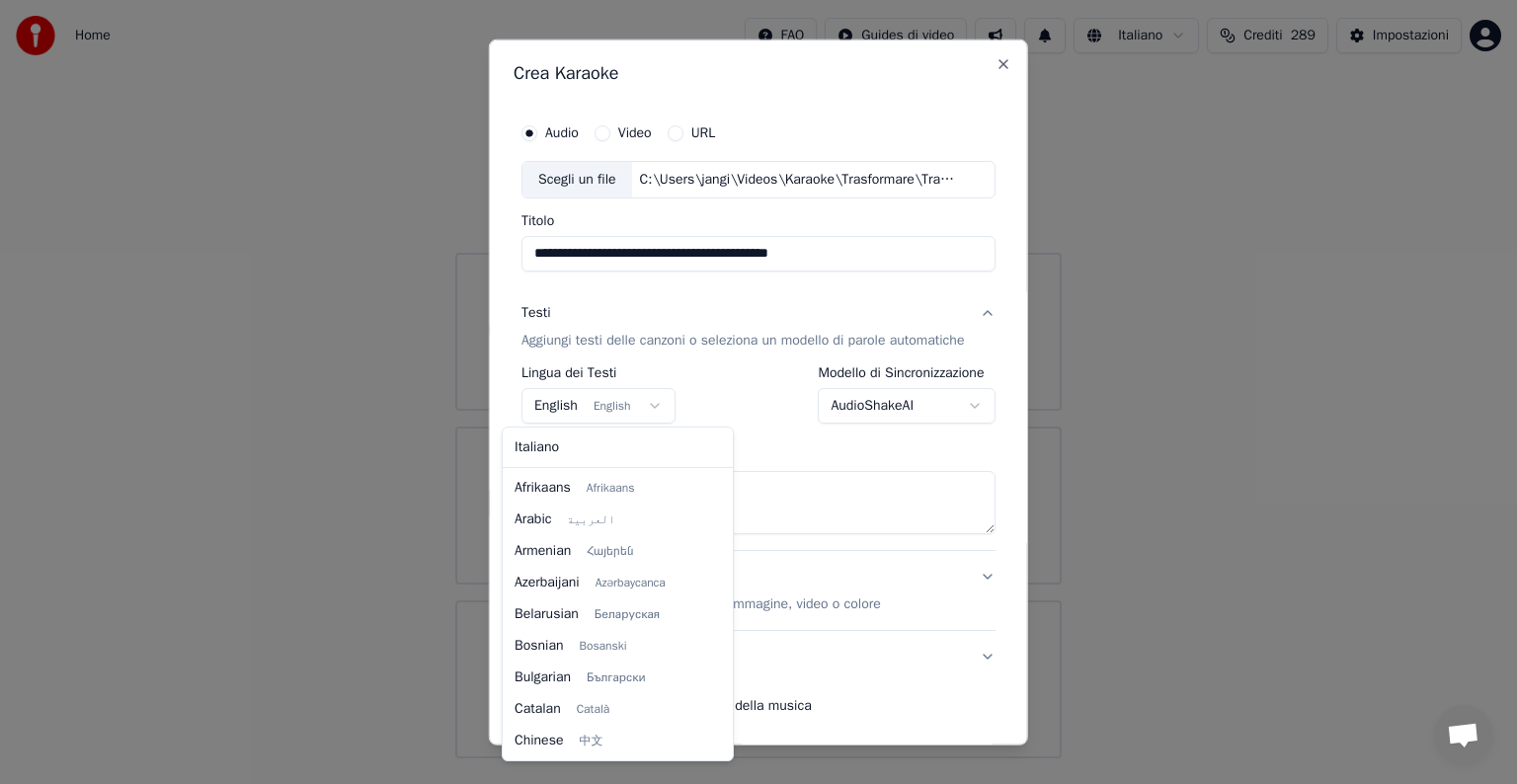 scroll, scrollTop: 158, scrollLeft: 0, axis: vertical 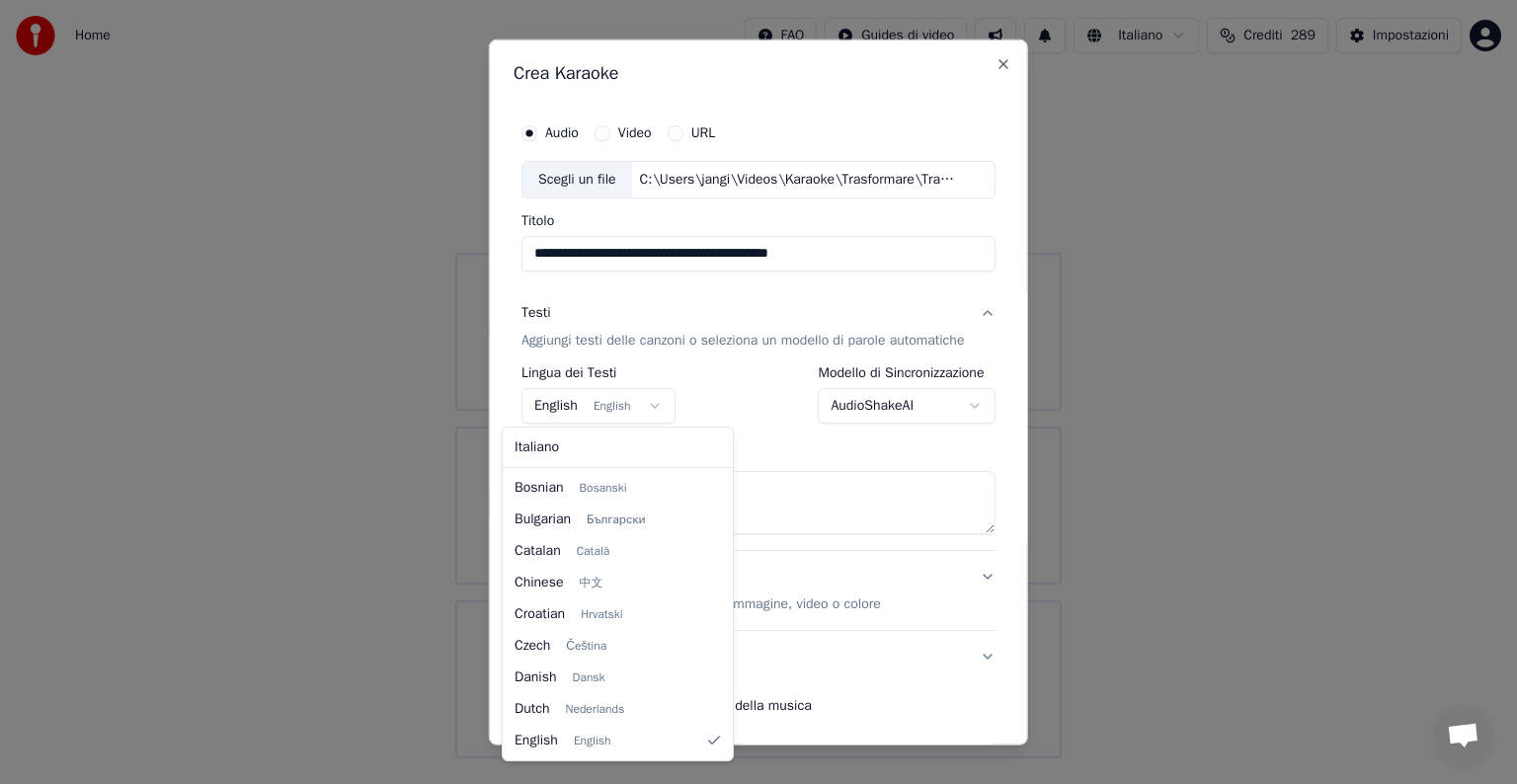 select on "**" 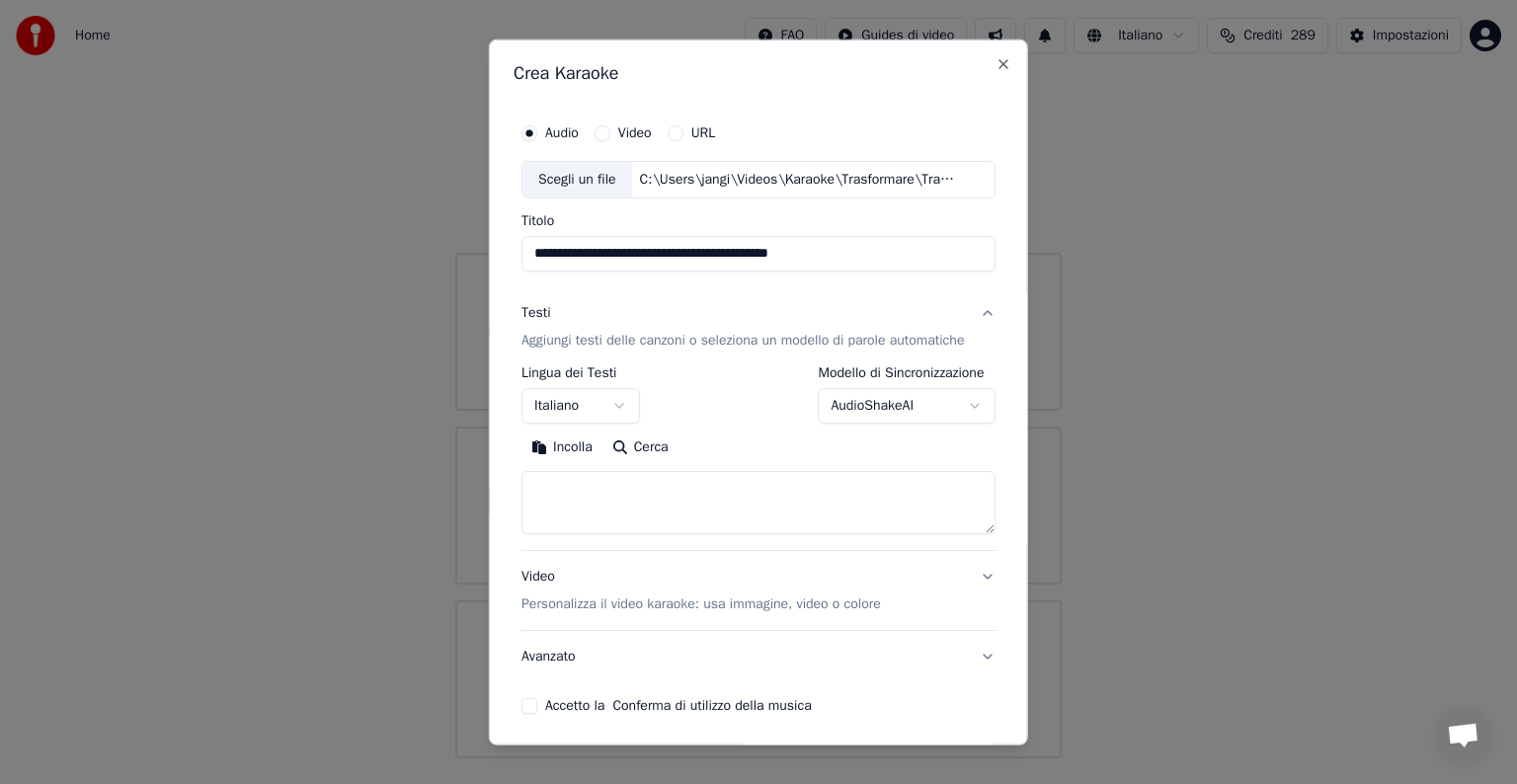 click at bounding box center (758, 503) 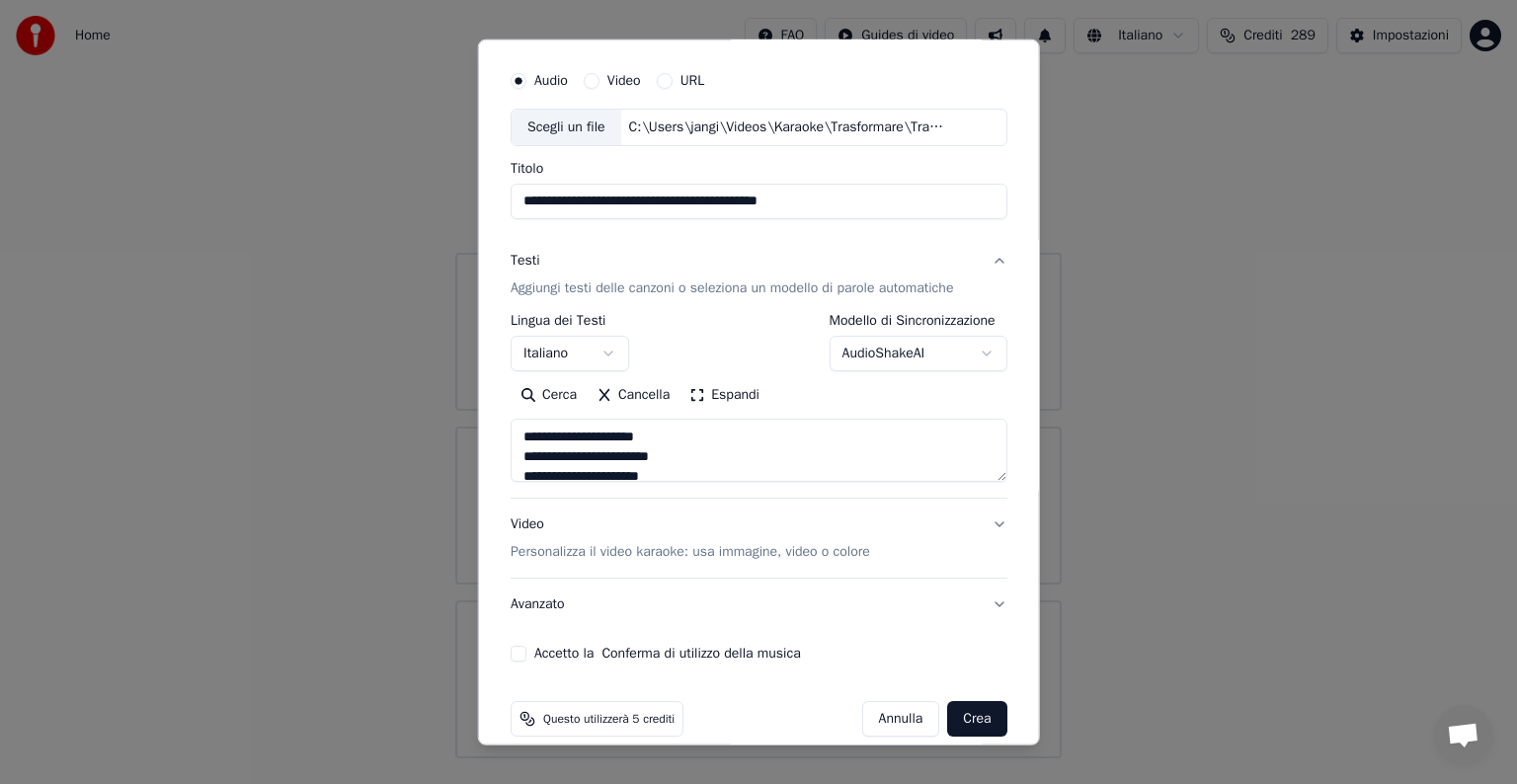 scroll, scrollTop: 75, scrollLeft: 0, axis: vertical 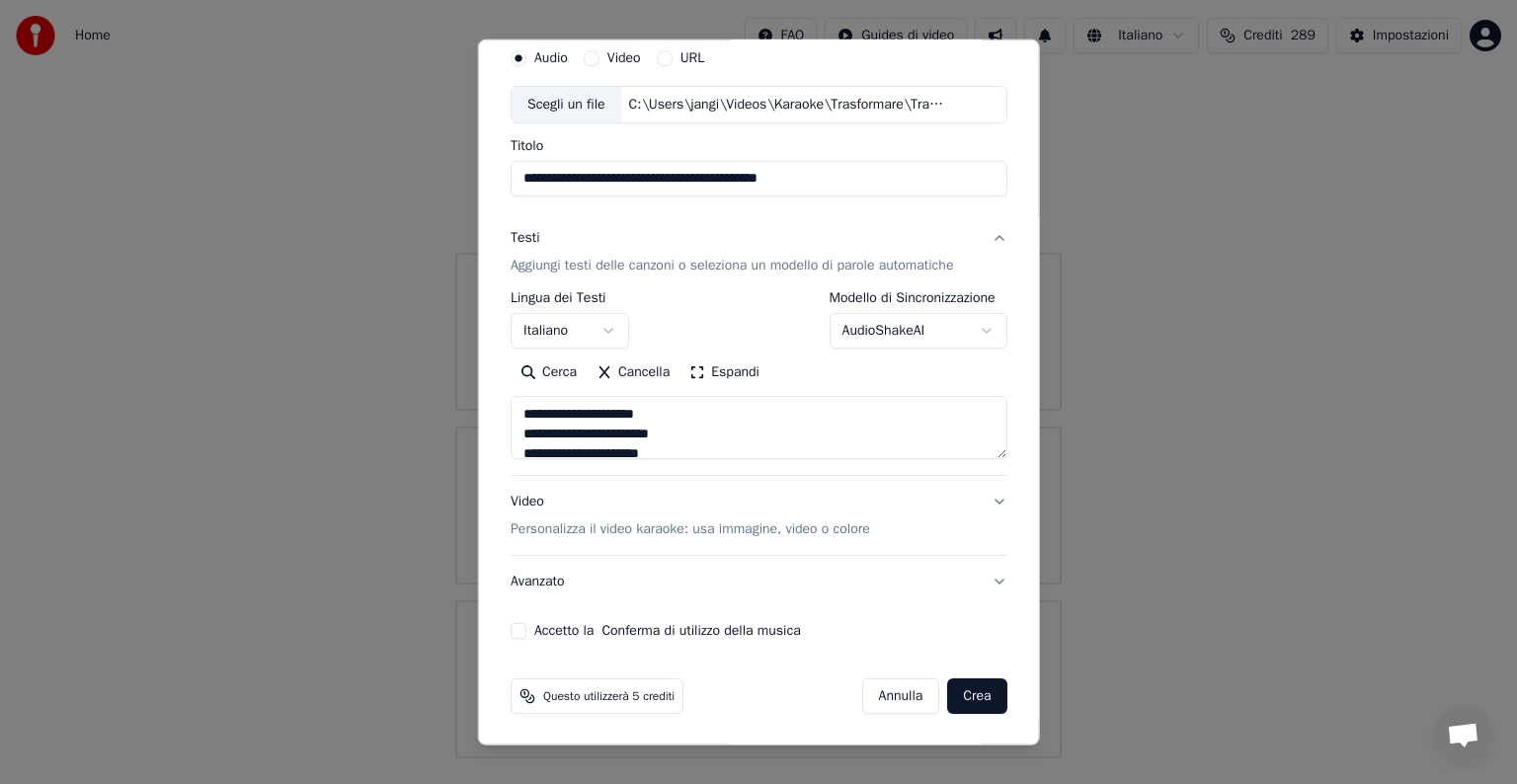 click on "Video Personalizza il video karaoke: usa immagine, video o colore" at bounding box center [758, 515] 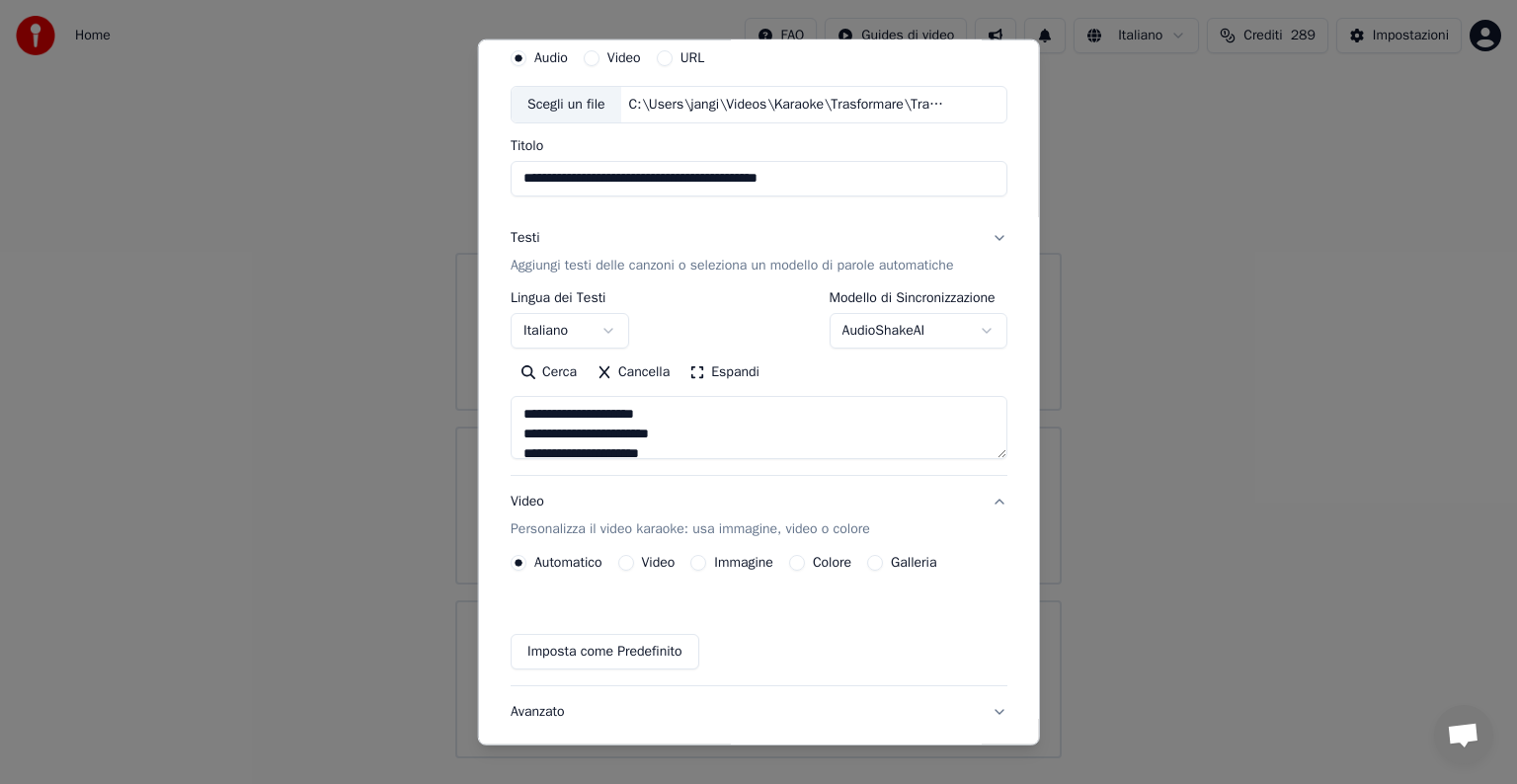 scroll, scrollTop: 22, scrollLeft: 0, axis: vertical 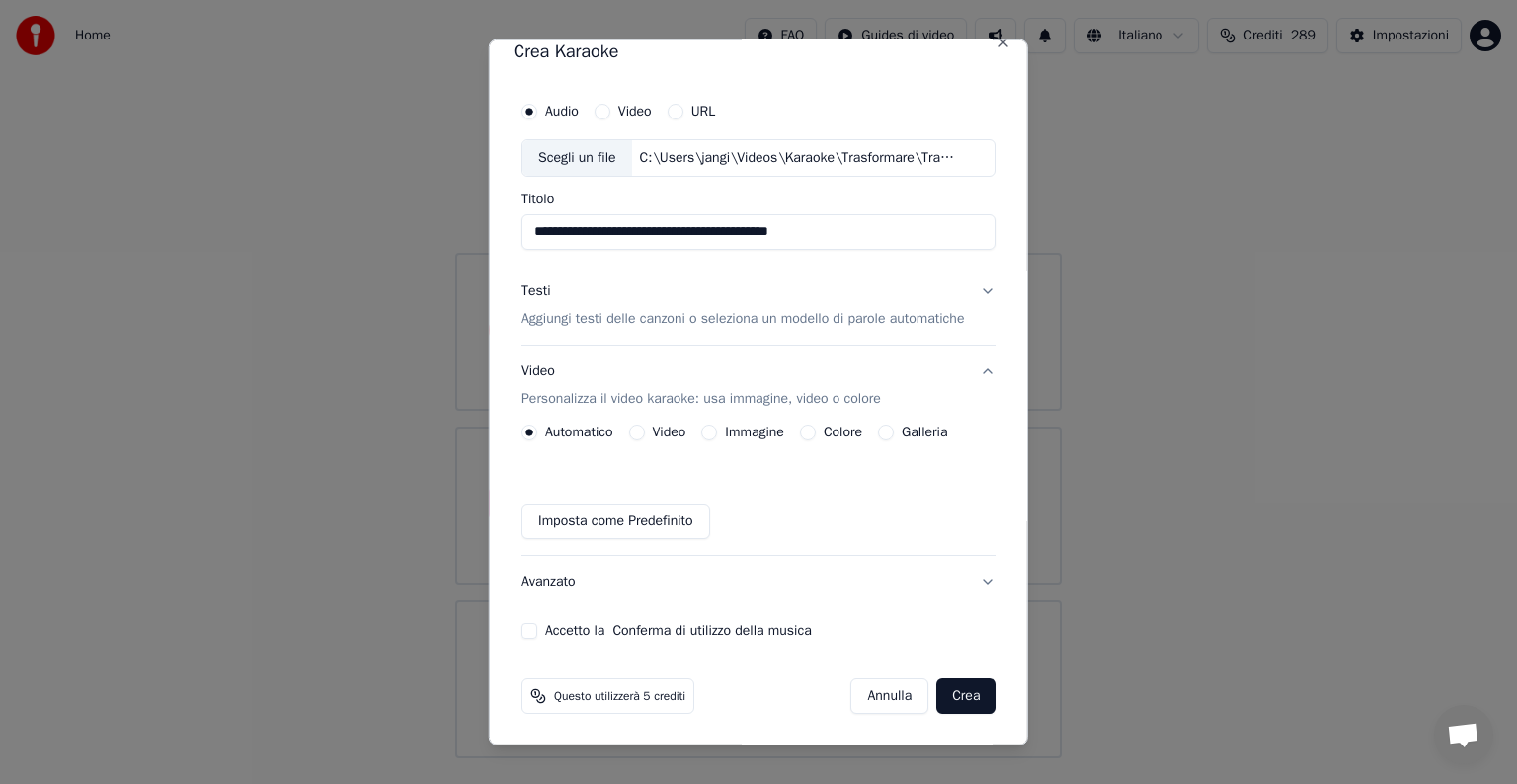 click on "Immagine" at bounding box center [709, 432] 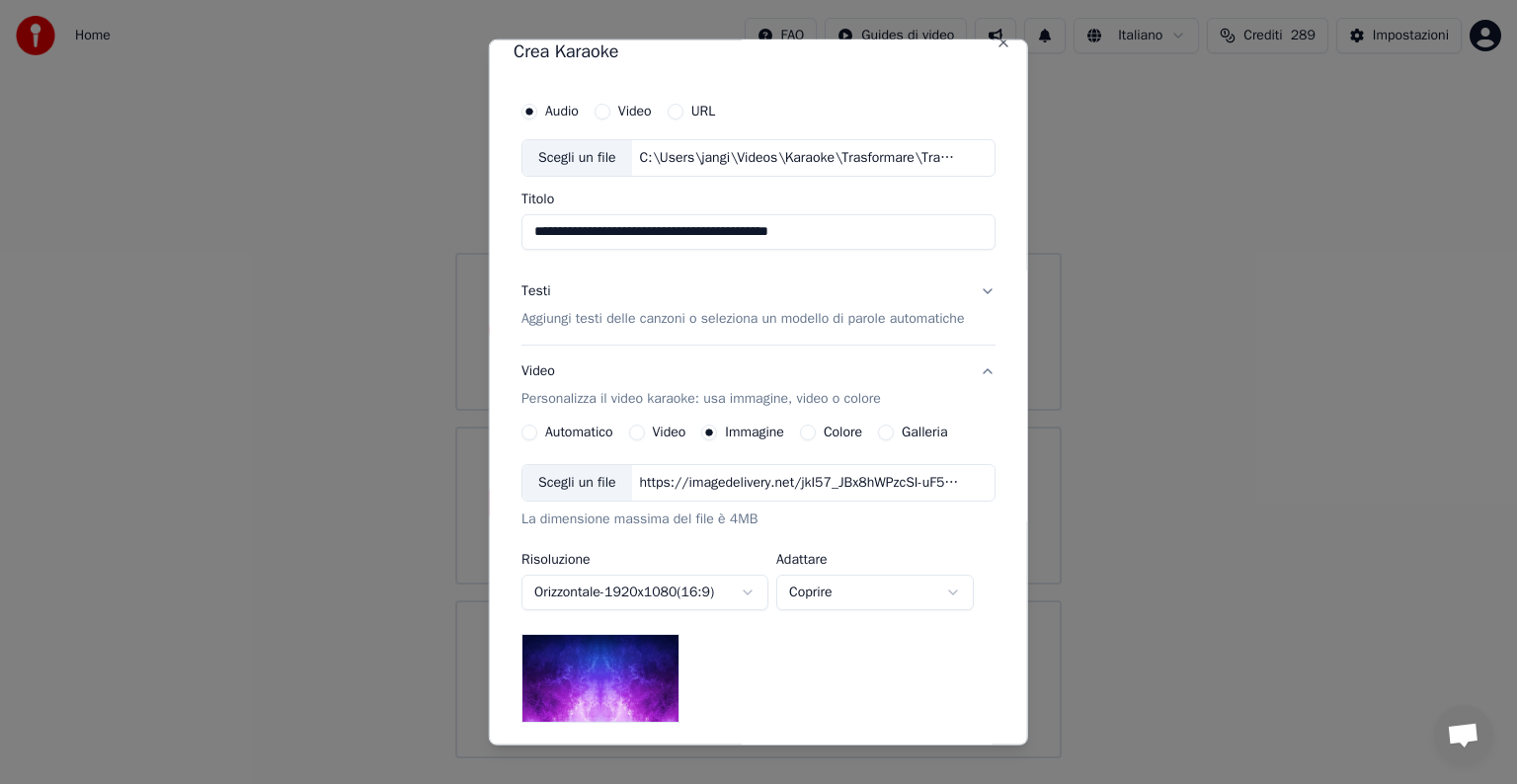 click on "https://imagedelivery.net/jkI57_JBx8hWPzcSI-uF5w/c7639807-3f76-4ea5-9112-66e75e03d200/16x9" at bounding box center (799, 483) 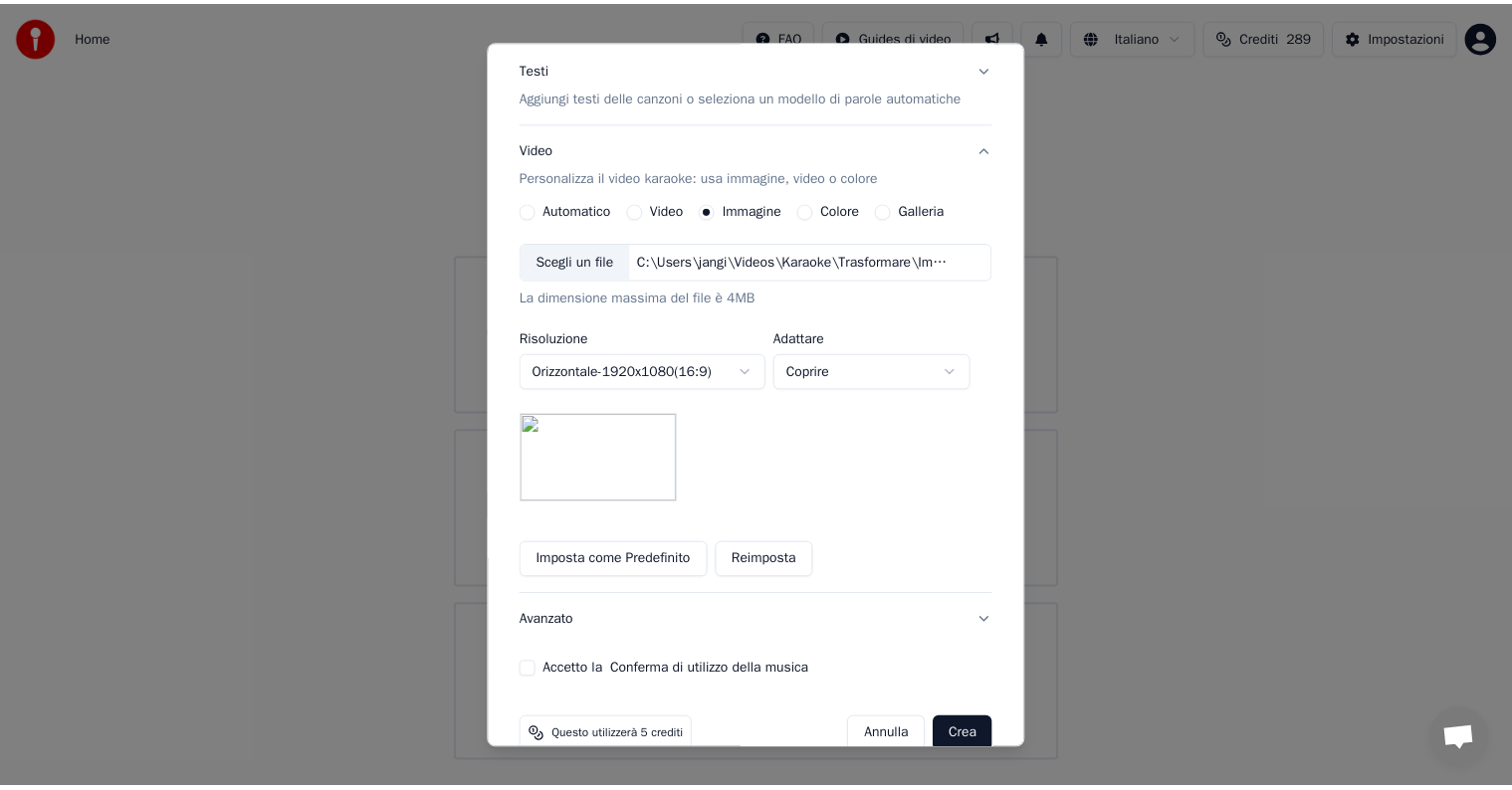 scroll, scrollTop: 283, scrollLeft: 0, axis: vertical 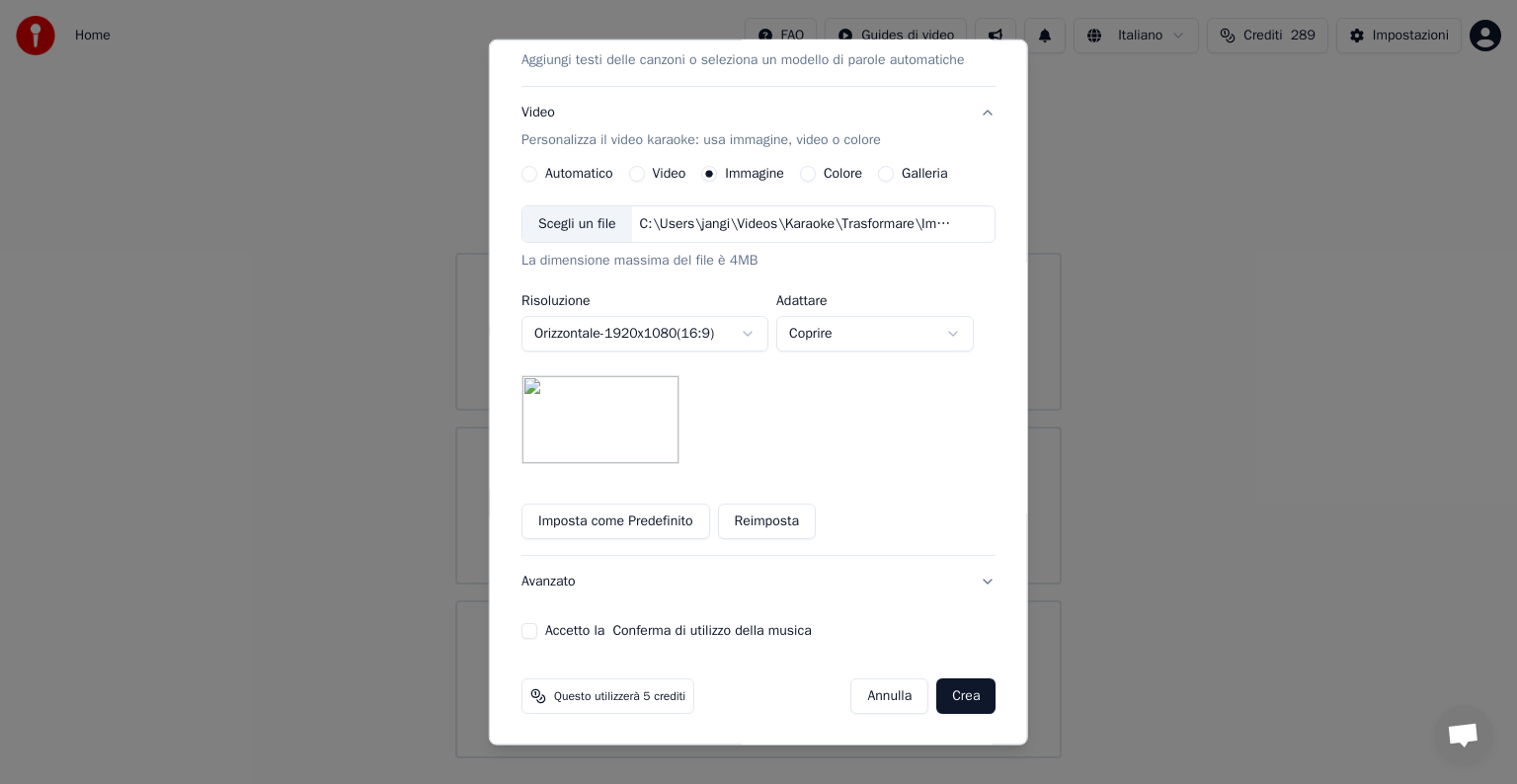 click on "Accetto la   Conferma di utilizzo della musica" at bounding box center (529, 631) 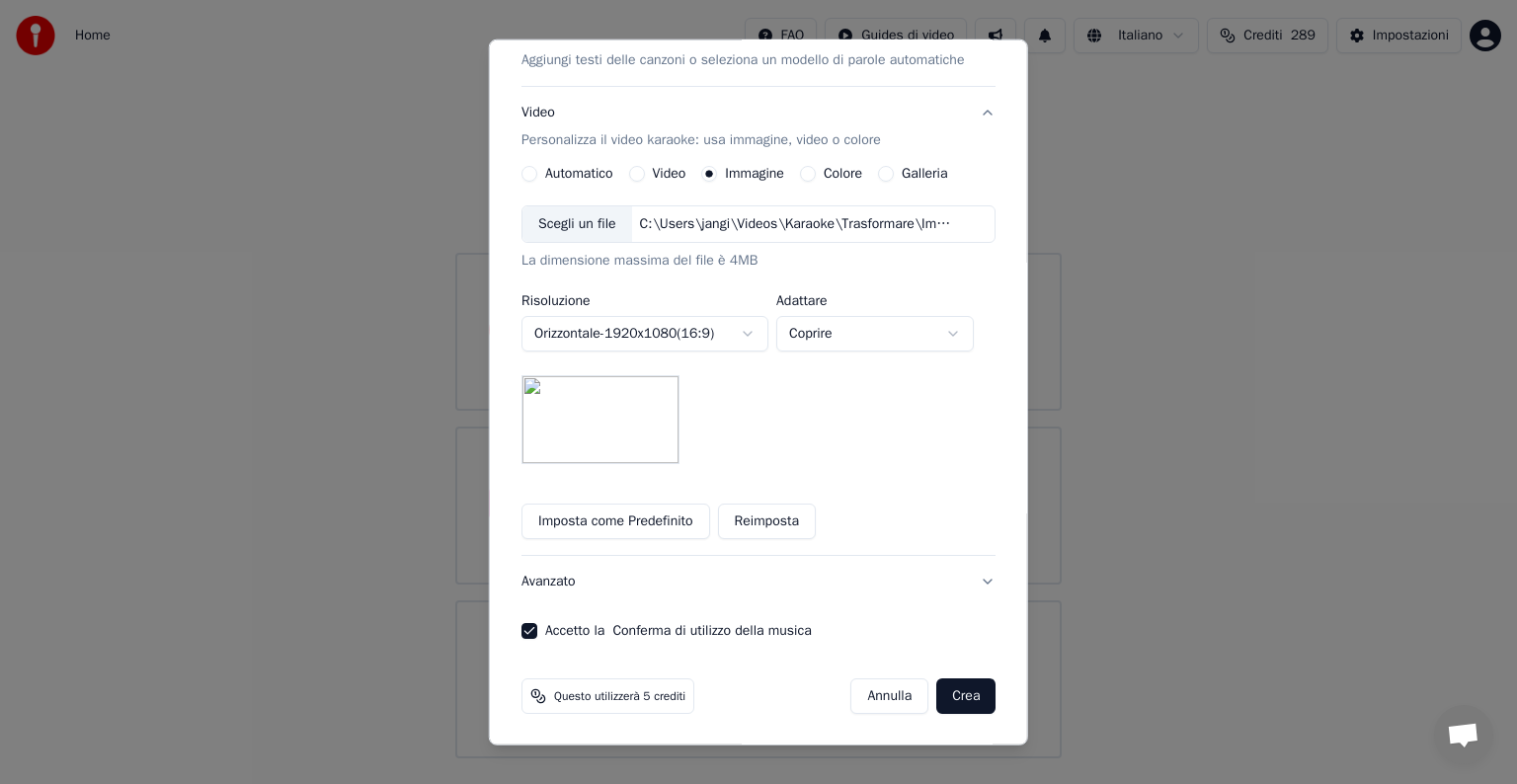 click on "Crea" at bounding box center (966, 696) 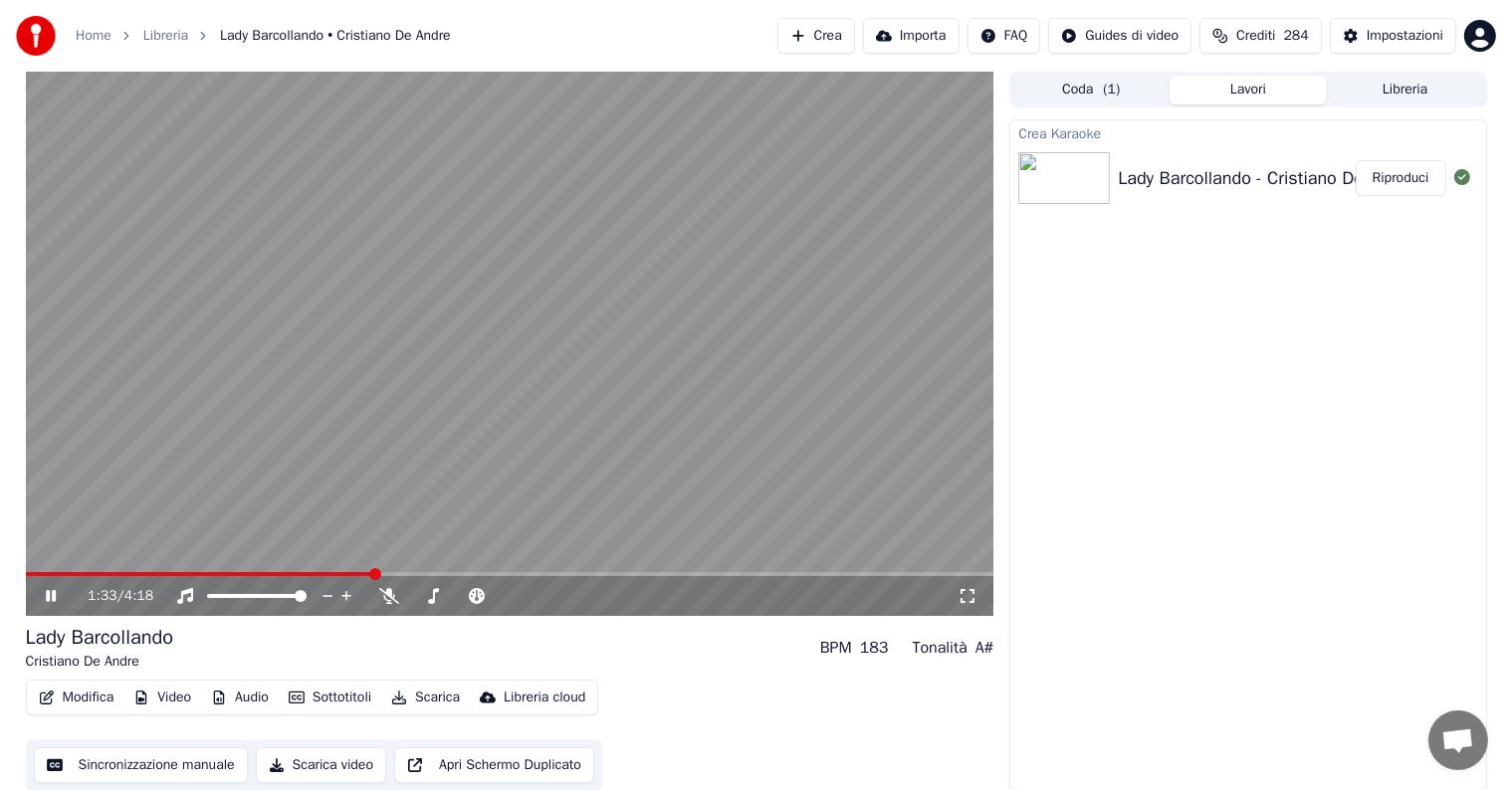 click 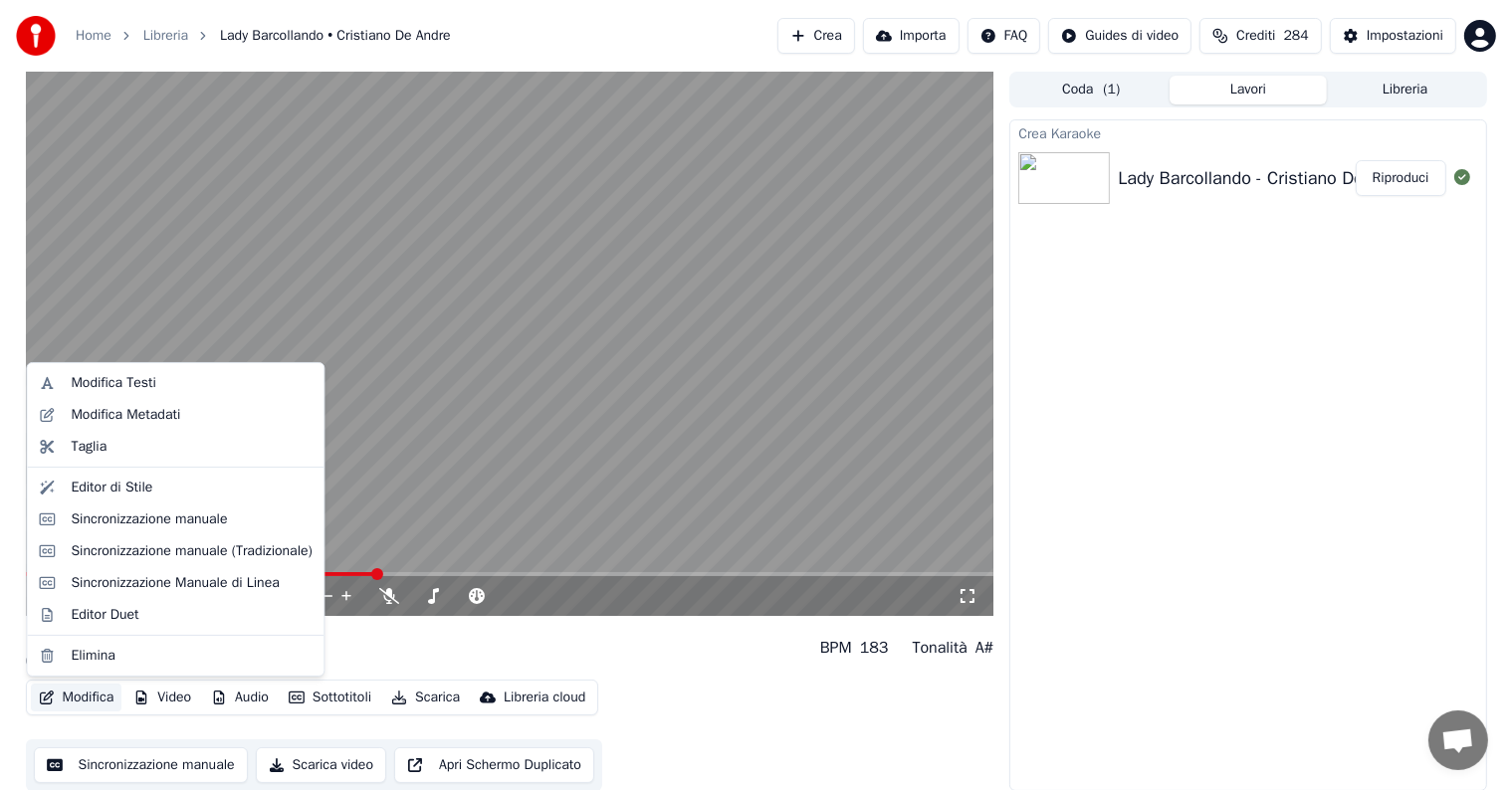 click on "Modifica" at bounding box center [77, 697] 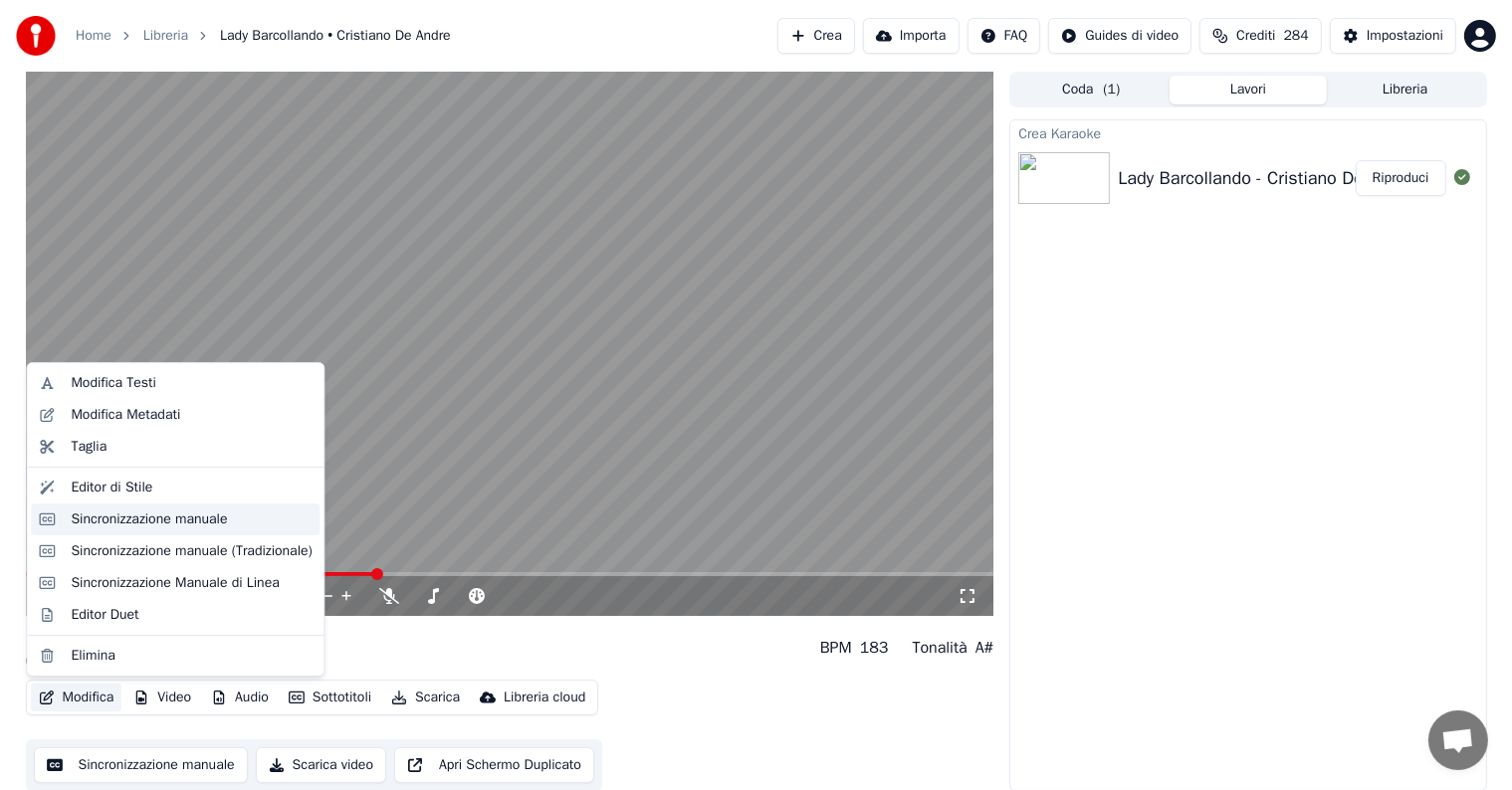 click on "Sincronizzazione manuale" at bounding box center [148, 519] 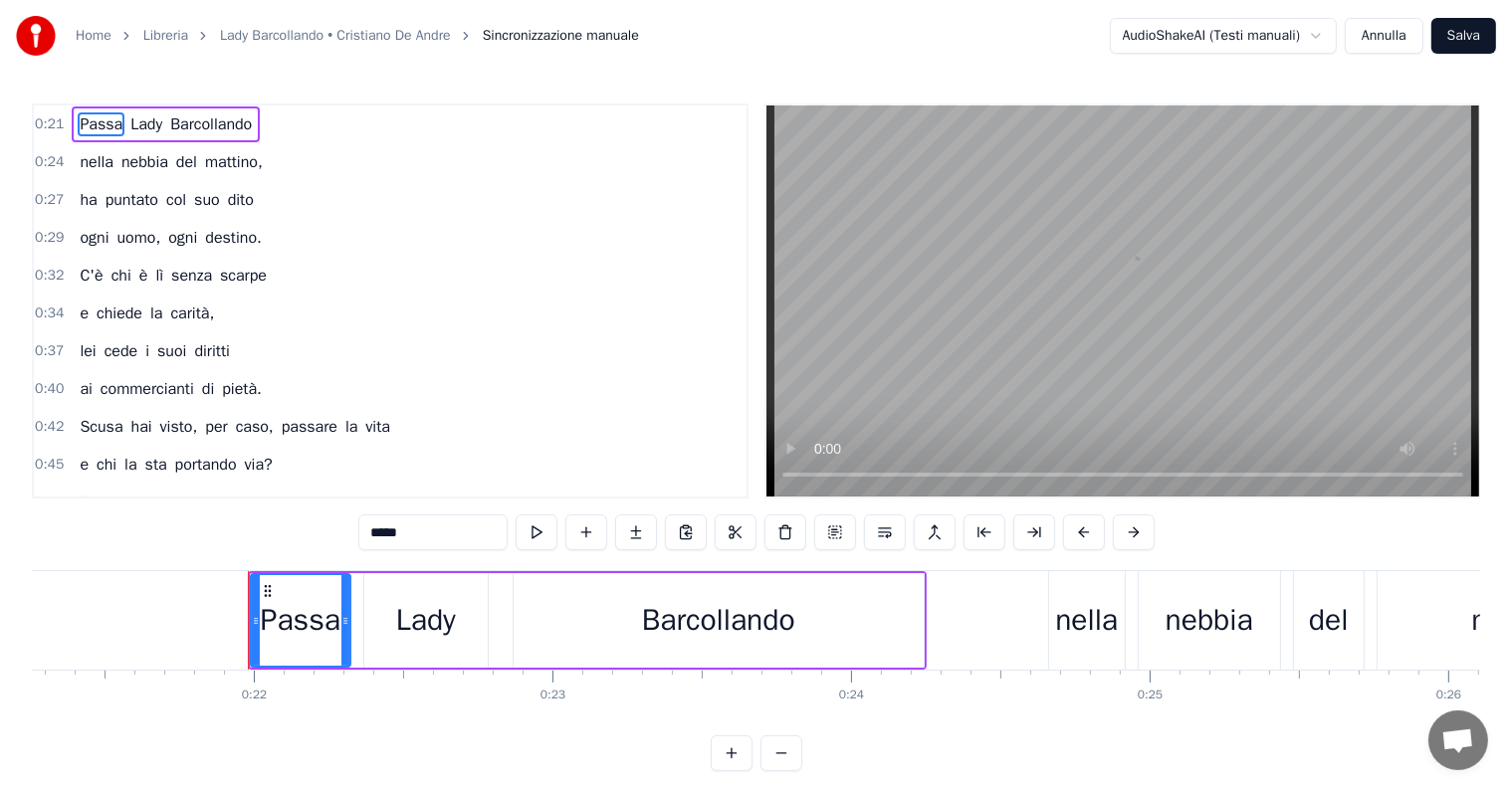 scroll, scrollTop: 0, scrollLeft: 6463, axis: horizontal 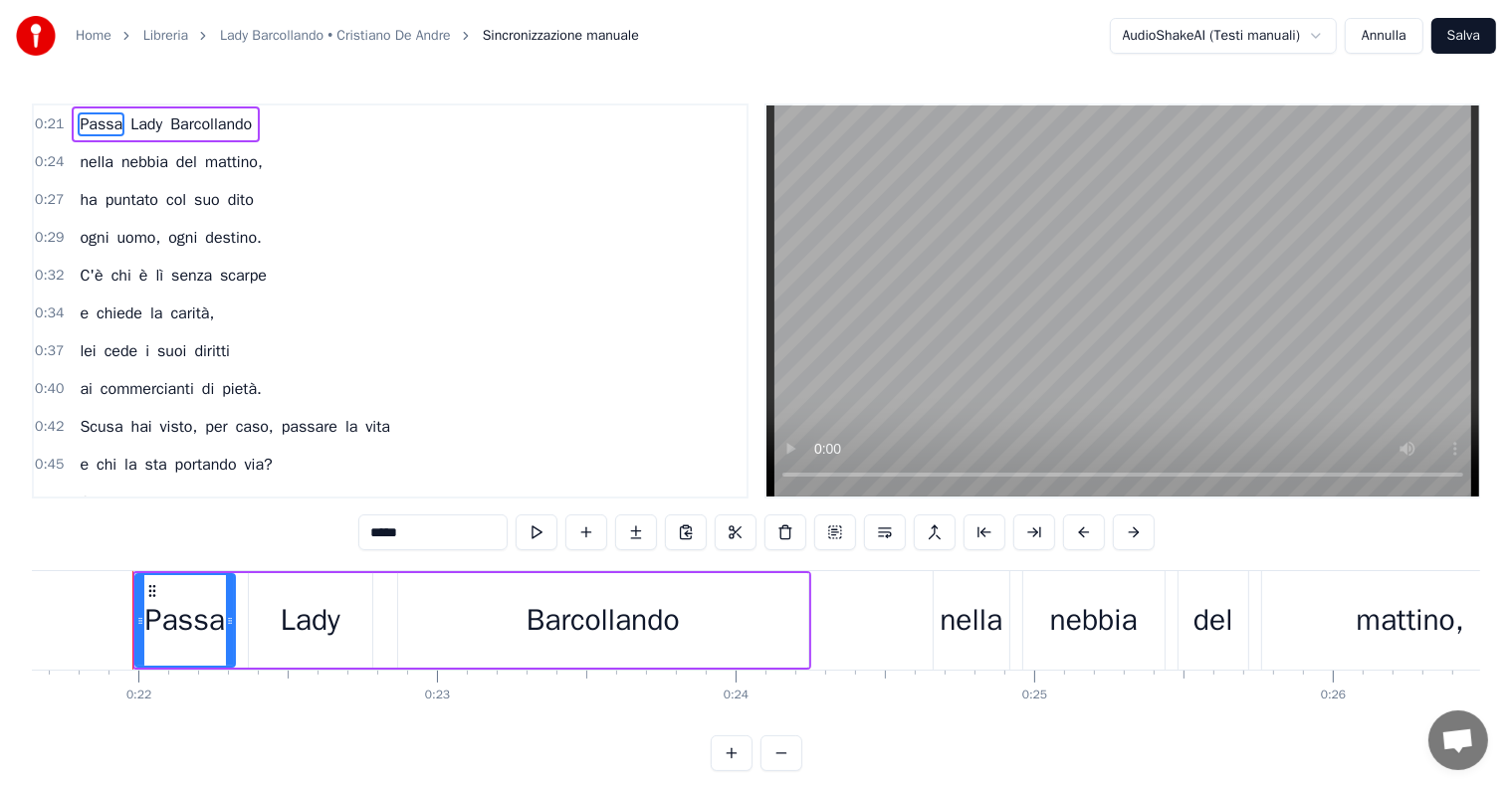 click on "Passa Lady Barcollando" at bounding box center (165, 124) 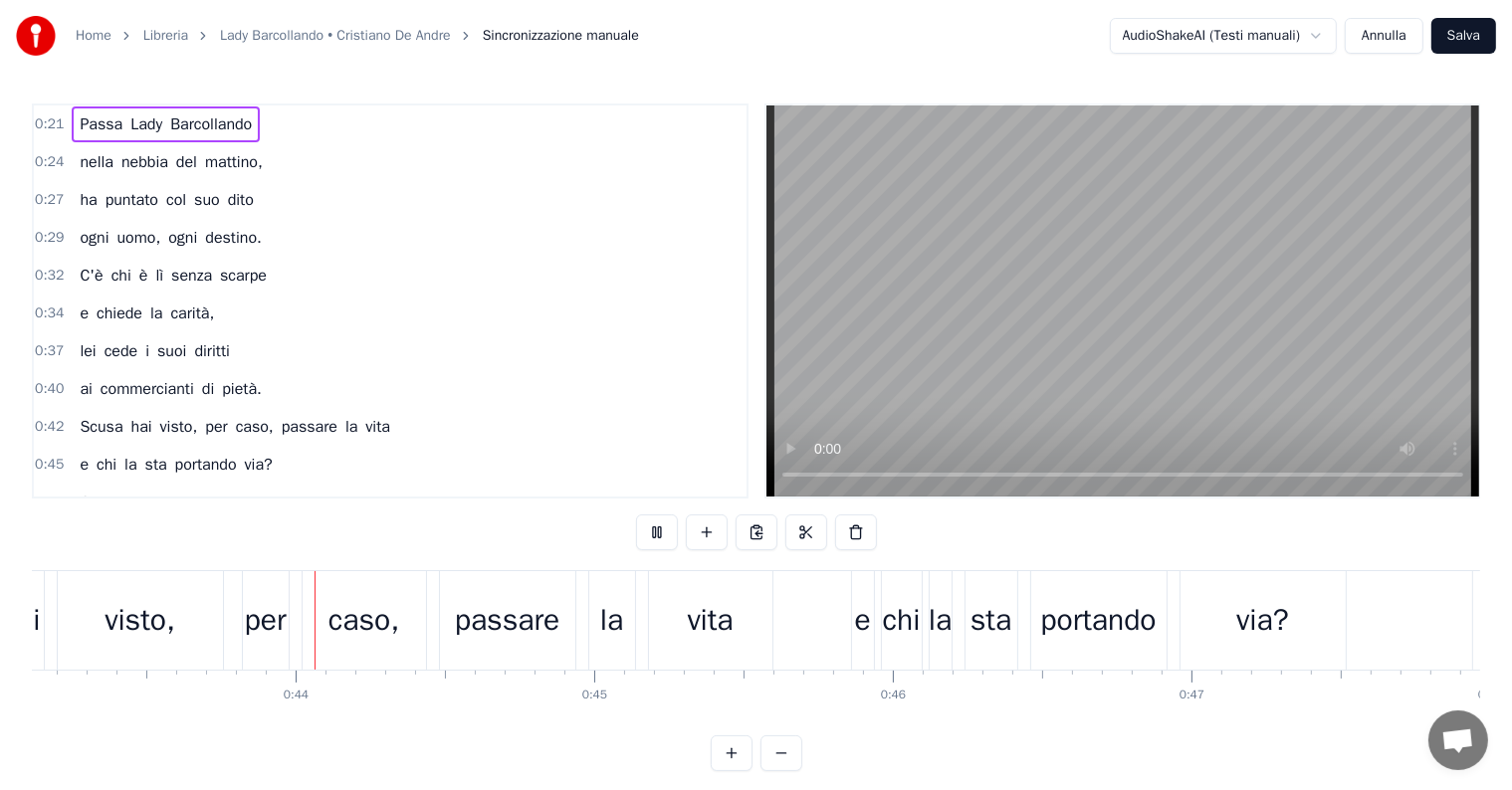 scroll, scrollTop: 0, scrollLeft: 12882, axis: horizontal 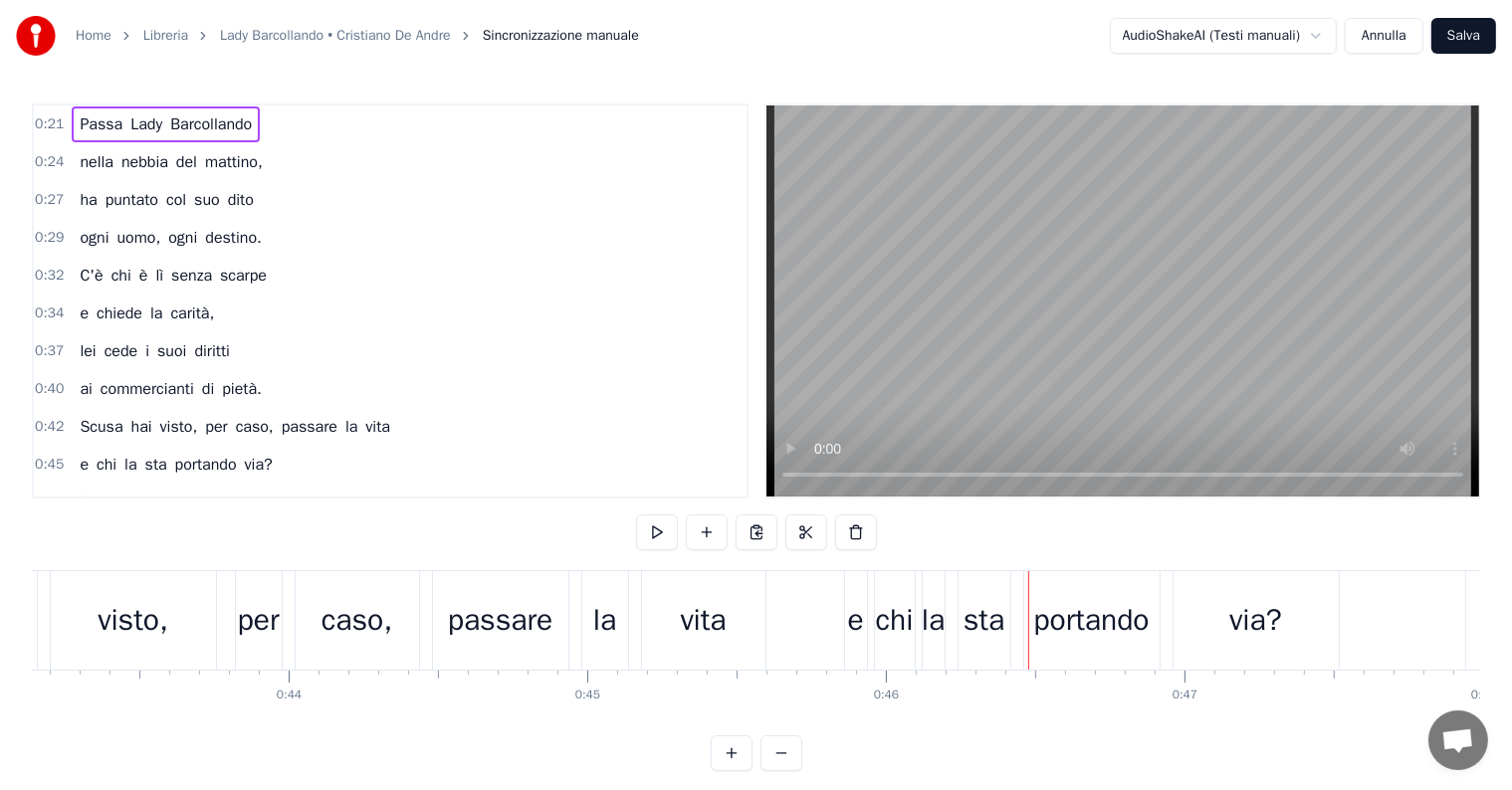 click on "e chiede la carità," at bounding box center (146, 313) 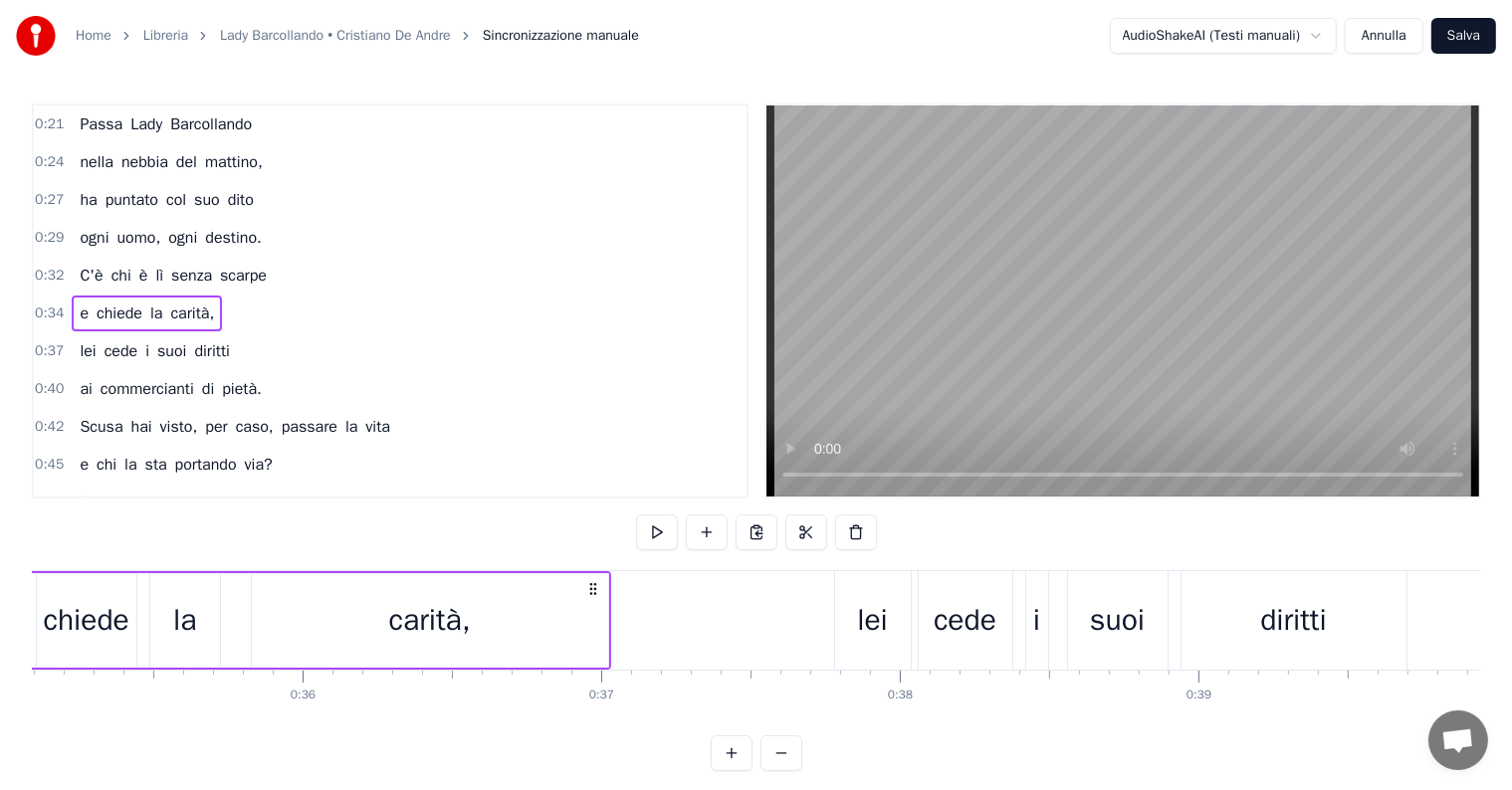 scroll, scrollTop: 0, scrollLeft: 10345, axis: horizontal 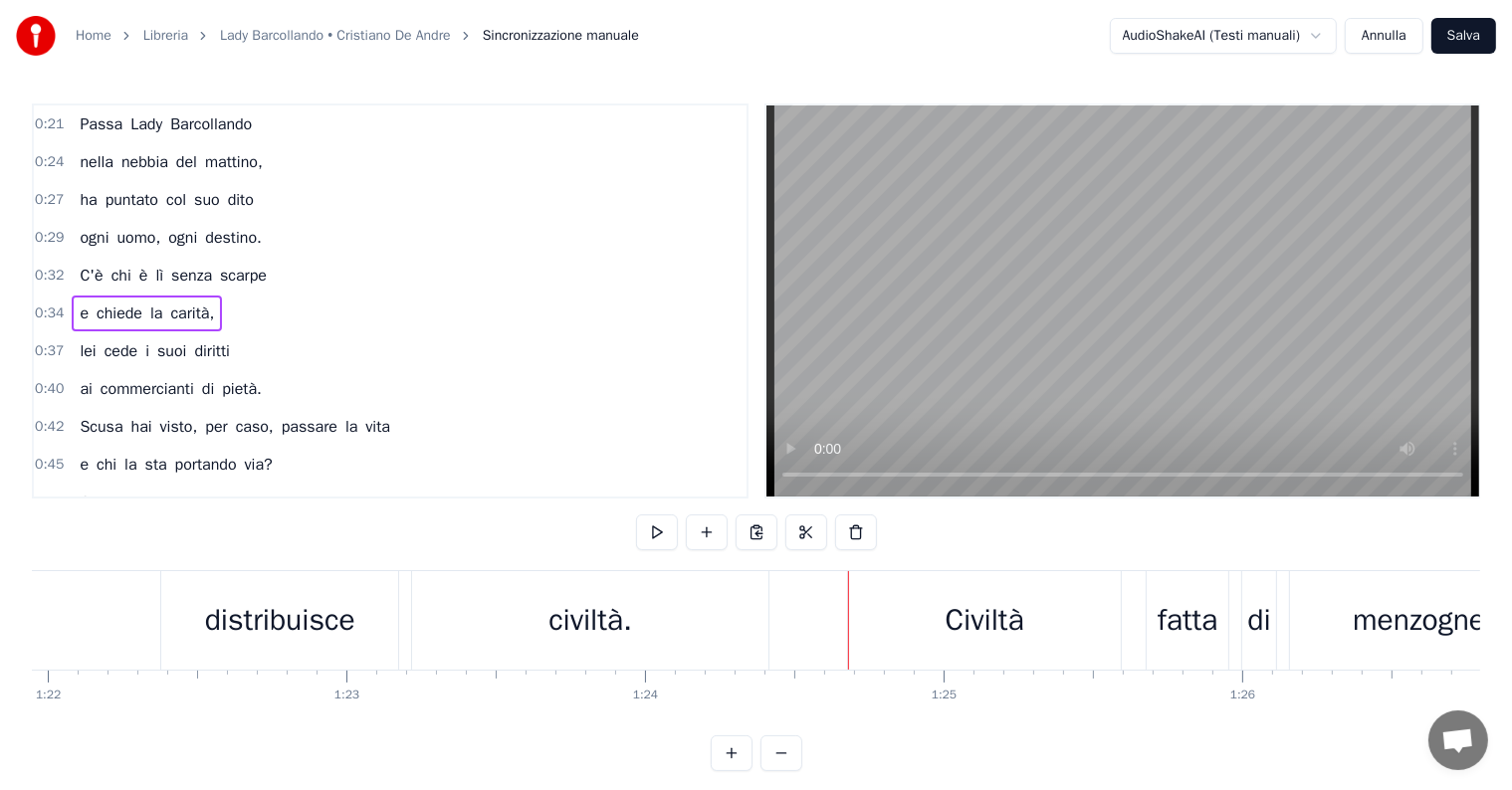 click on "Civiltà" at bounding box center (984, 620) 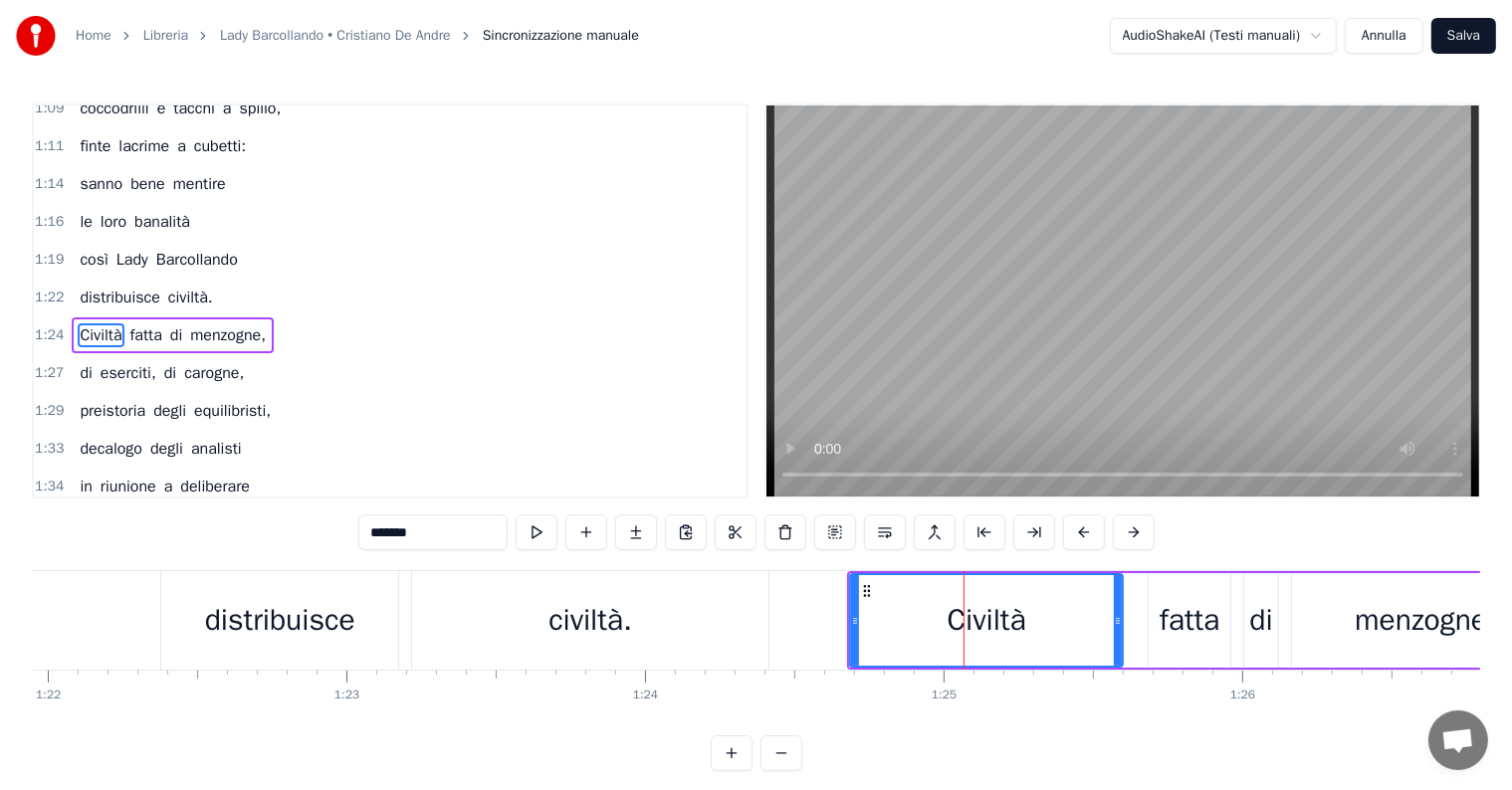 scroll, scrollTop: 700, scrollLeft: 0, axis: vertical 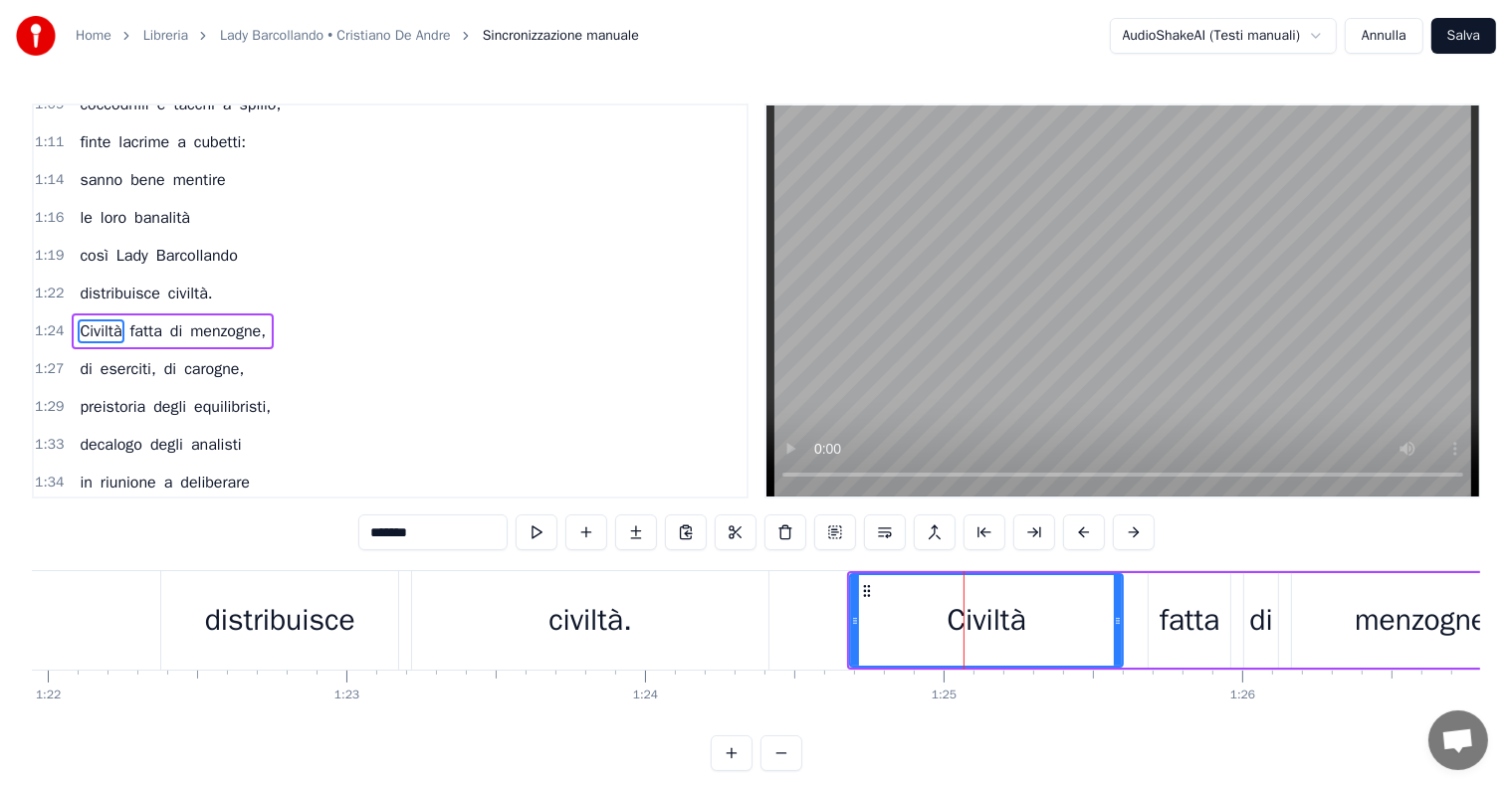 click on "distribuisce civiltà." at bounding box center (145, 294) 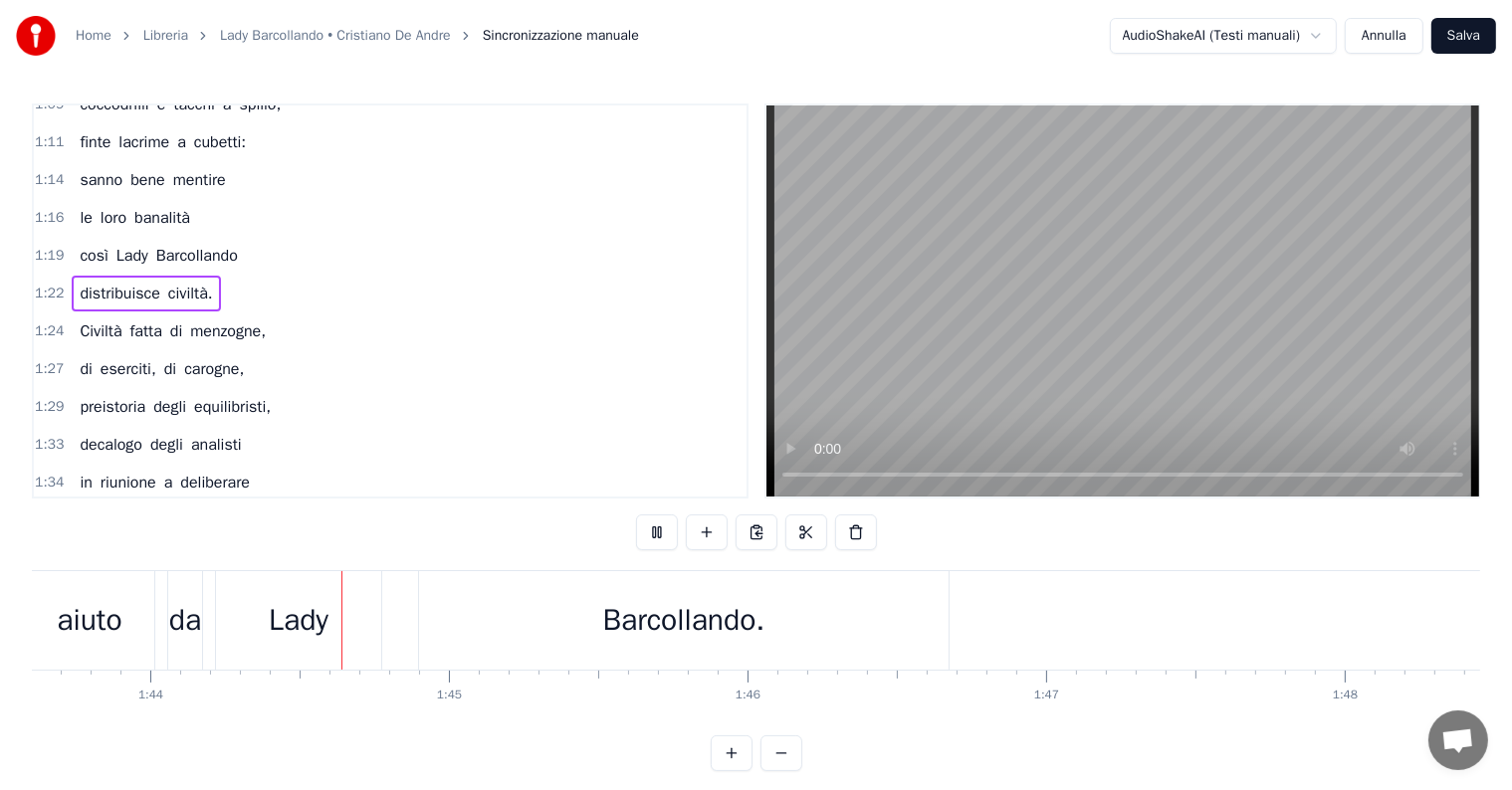 scroll, scrollTop: 0, scrollLeft: 30939, axis: horizontal 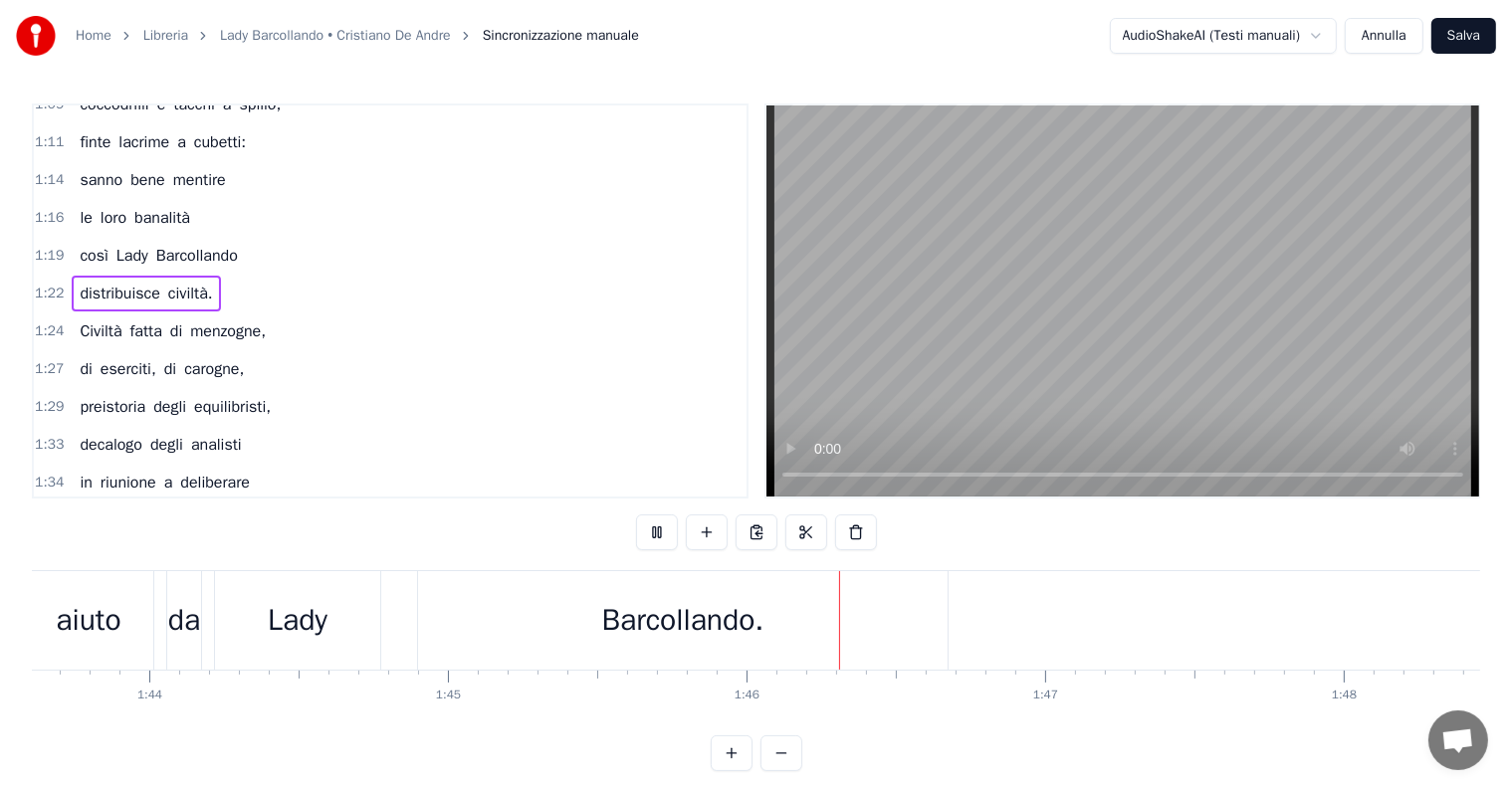 click on "Barcollando." at bounding box center [683, 620] 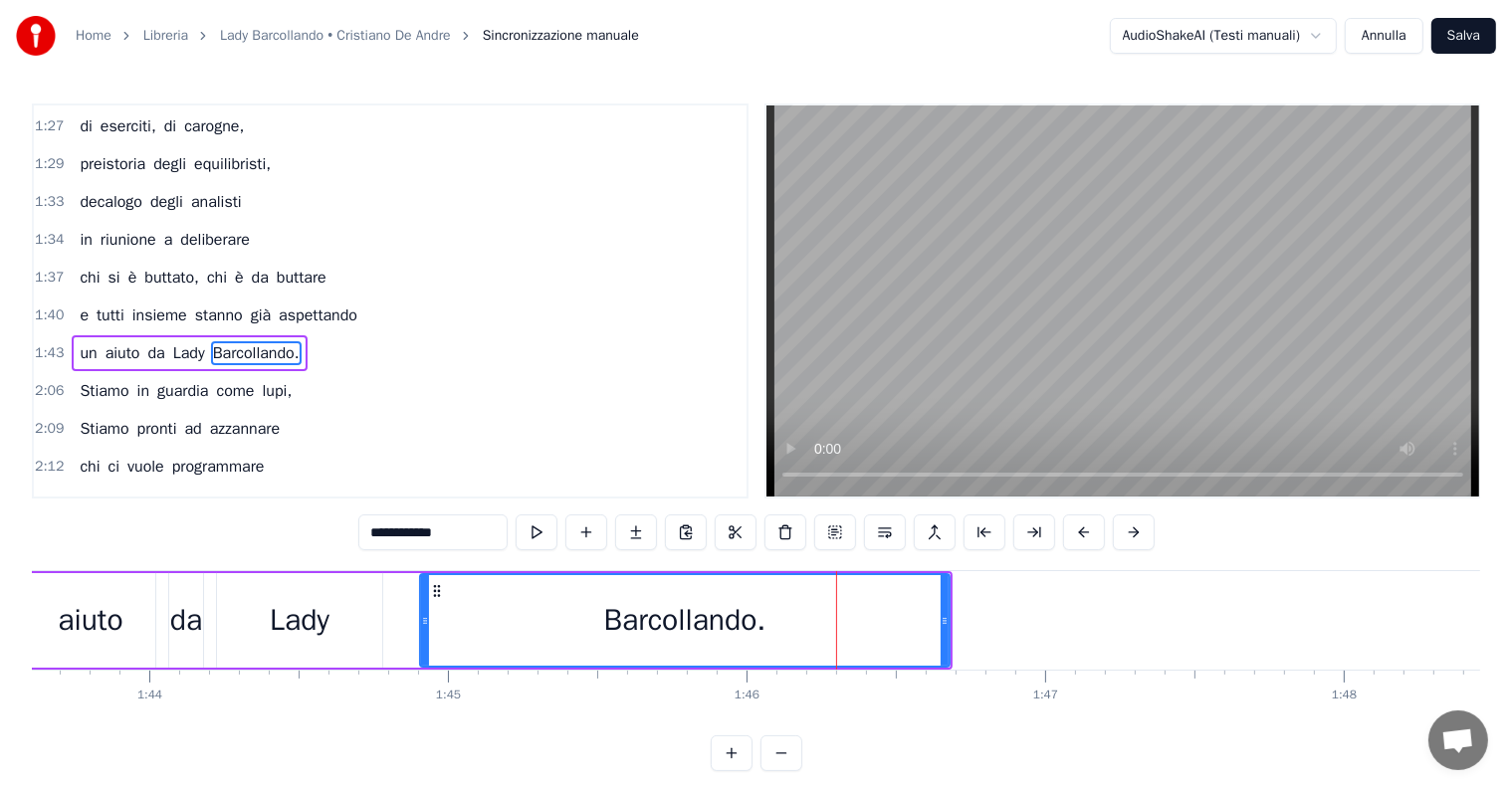 scroll, scrollTop: 957, scrollLeft: 0, axis: vertical 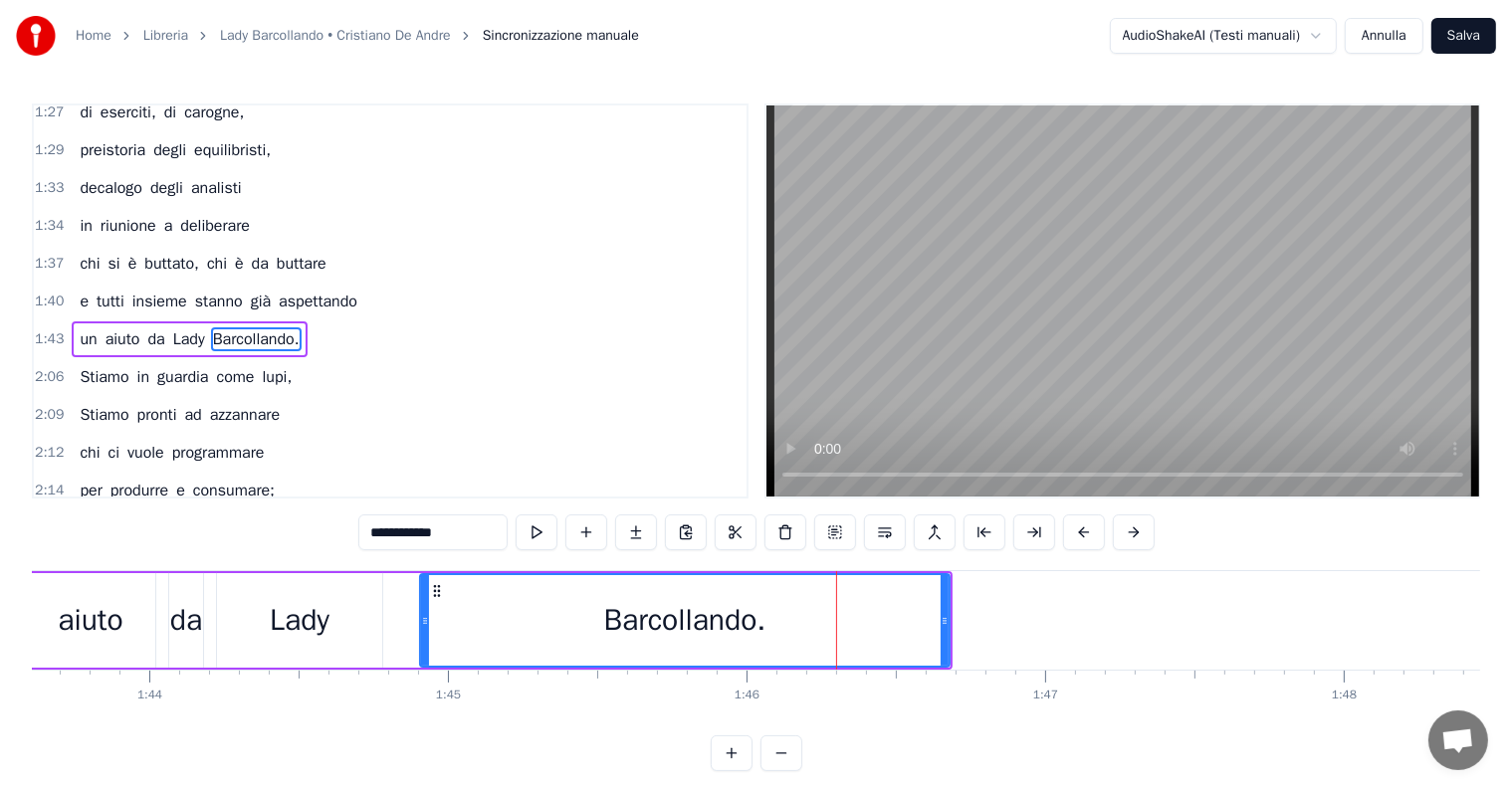 click on "Stiamo in guardia come lupi," at bounding box center (185, 377) 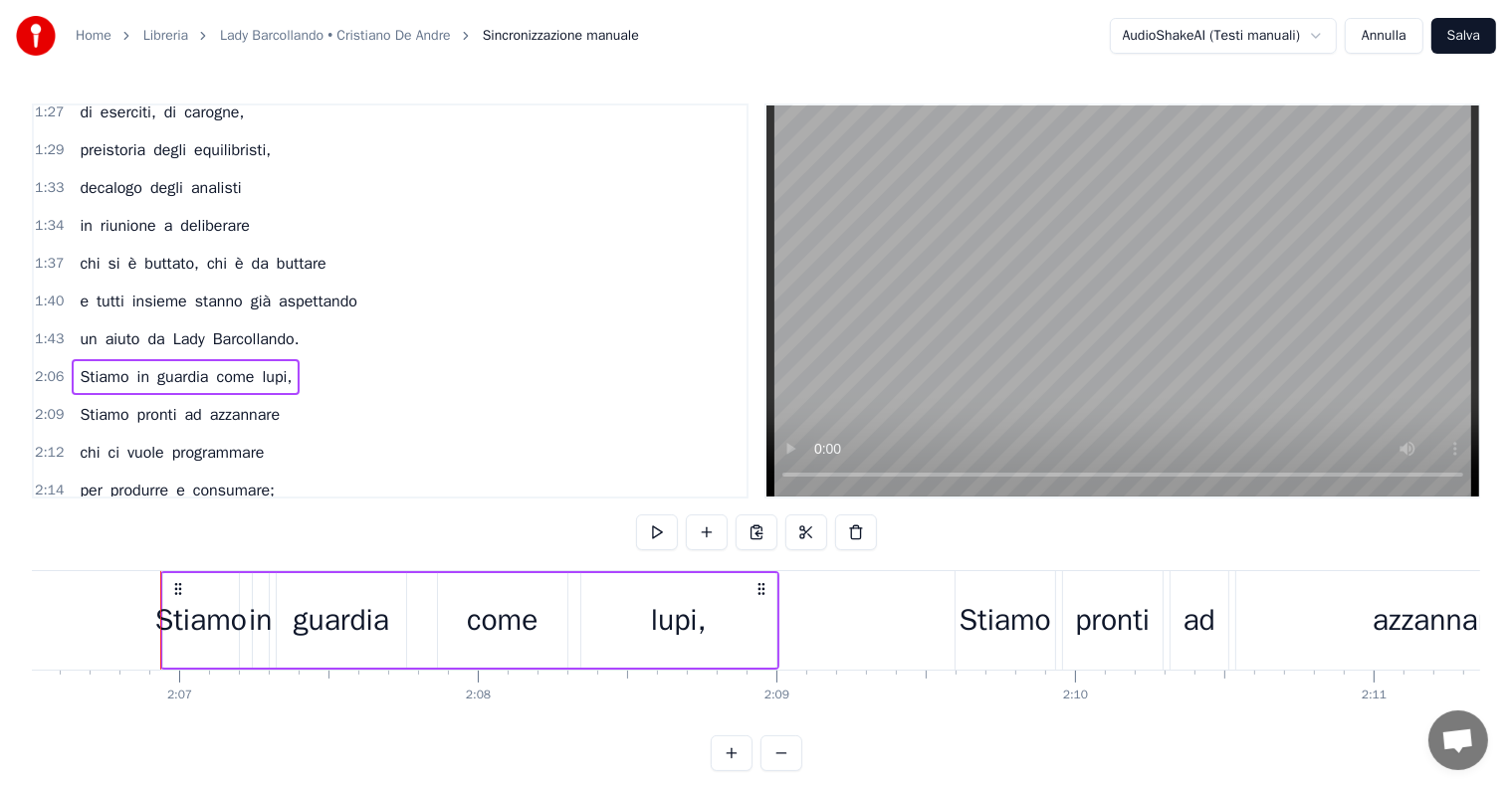 scroll, scrollTop: 0, scrollLeft: 37805, axis: horizontal 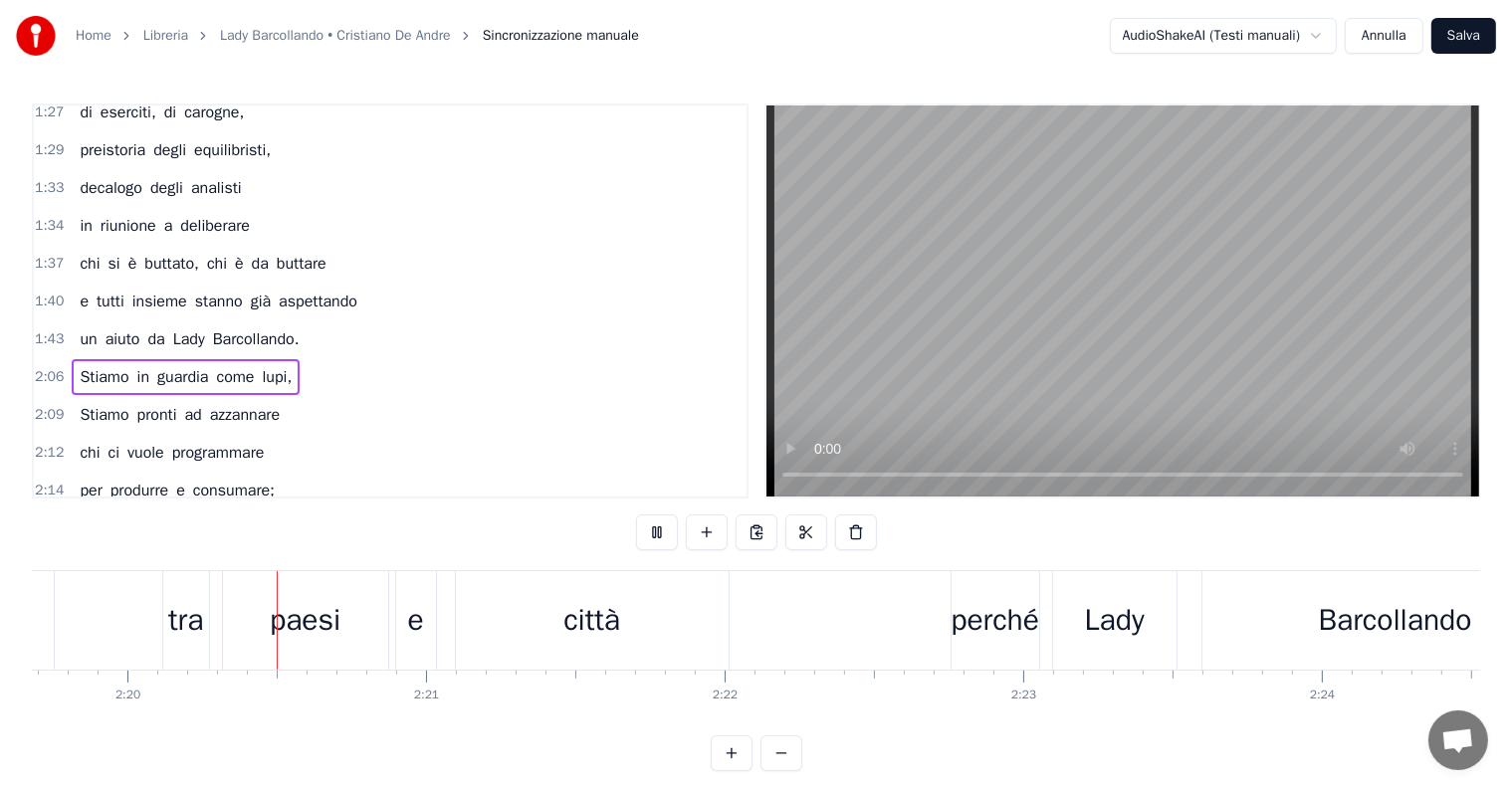 click on "tra" at bounding box center [186, 620] 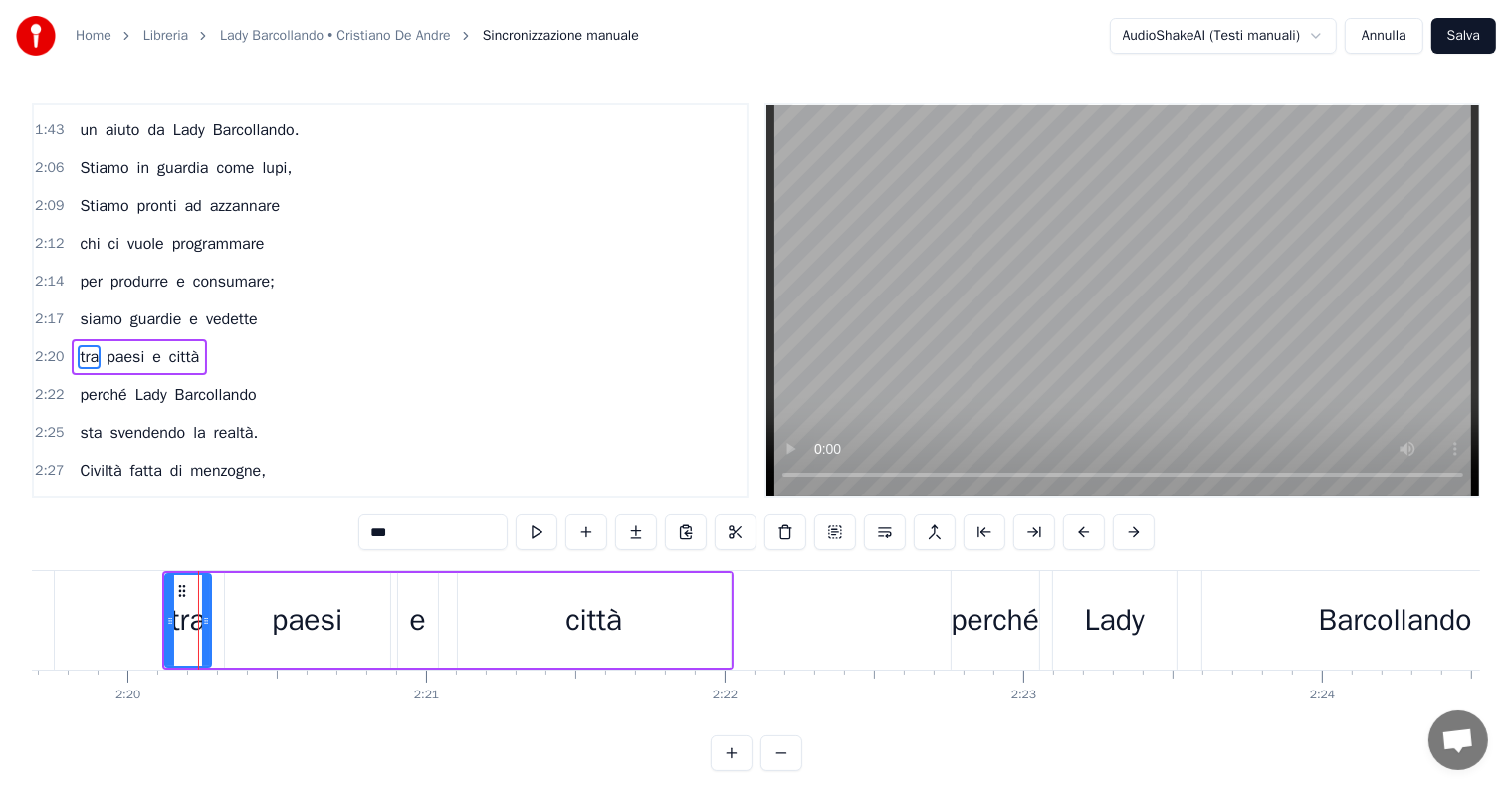 scroll, scrollTop: 1177, scrollLeft: 0, axis: vertical 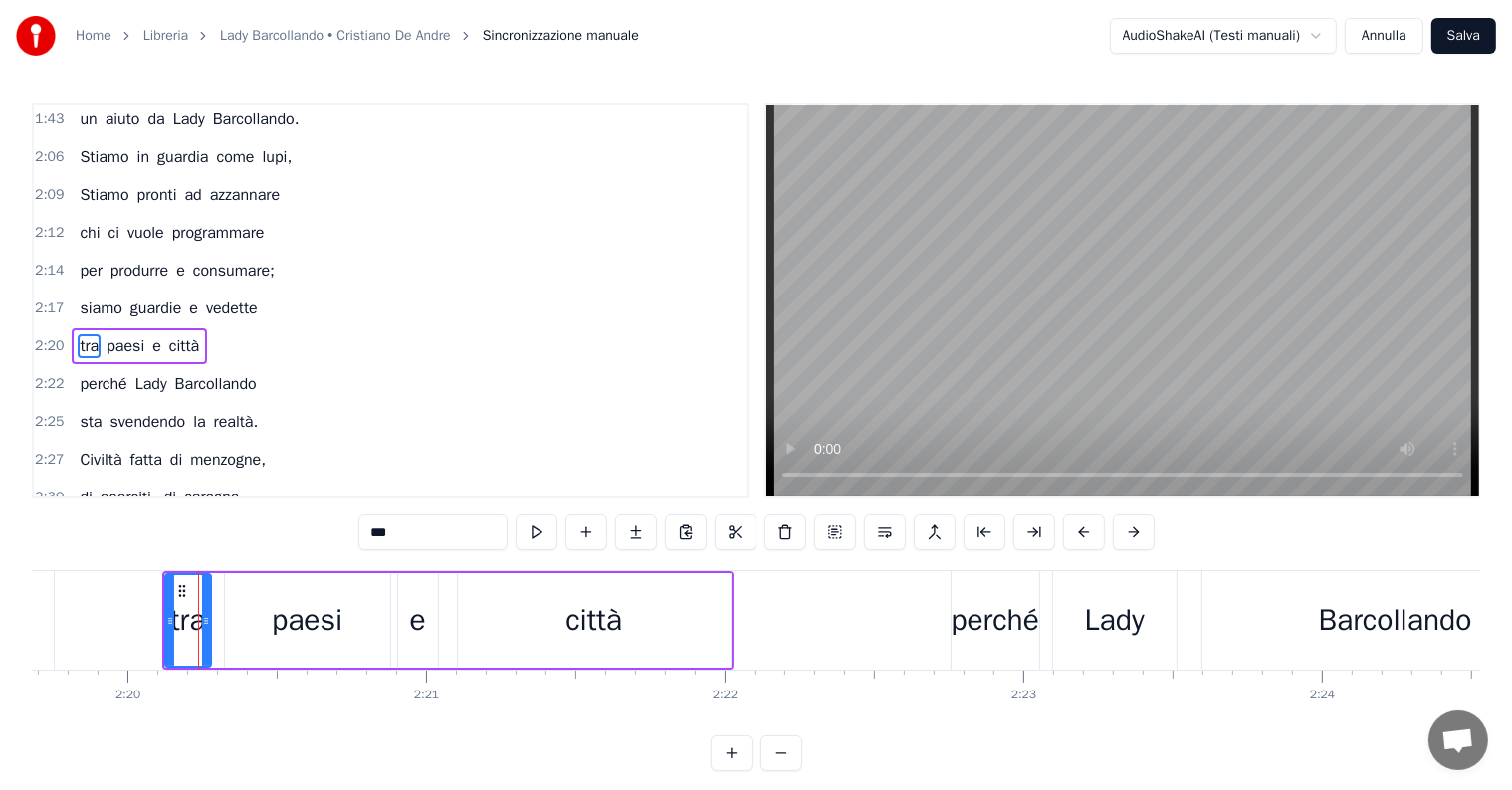 click on "tra paesi e città" at bounding box center (139, 346) 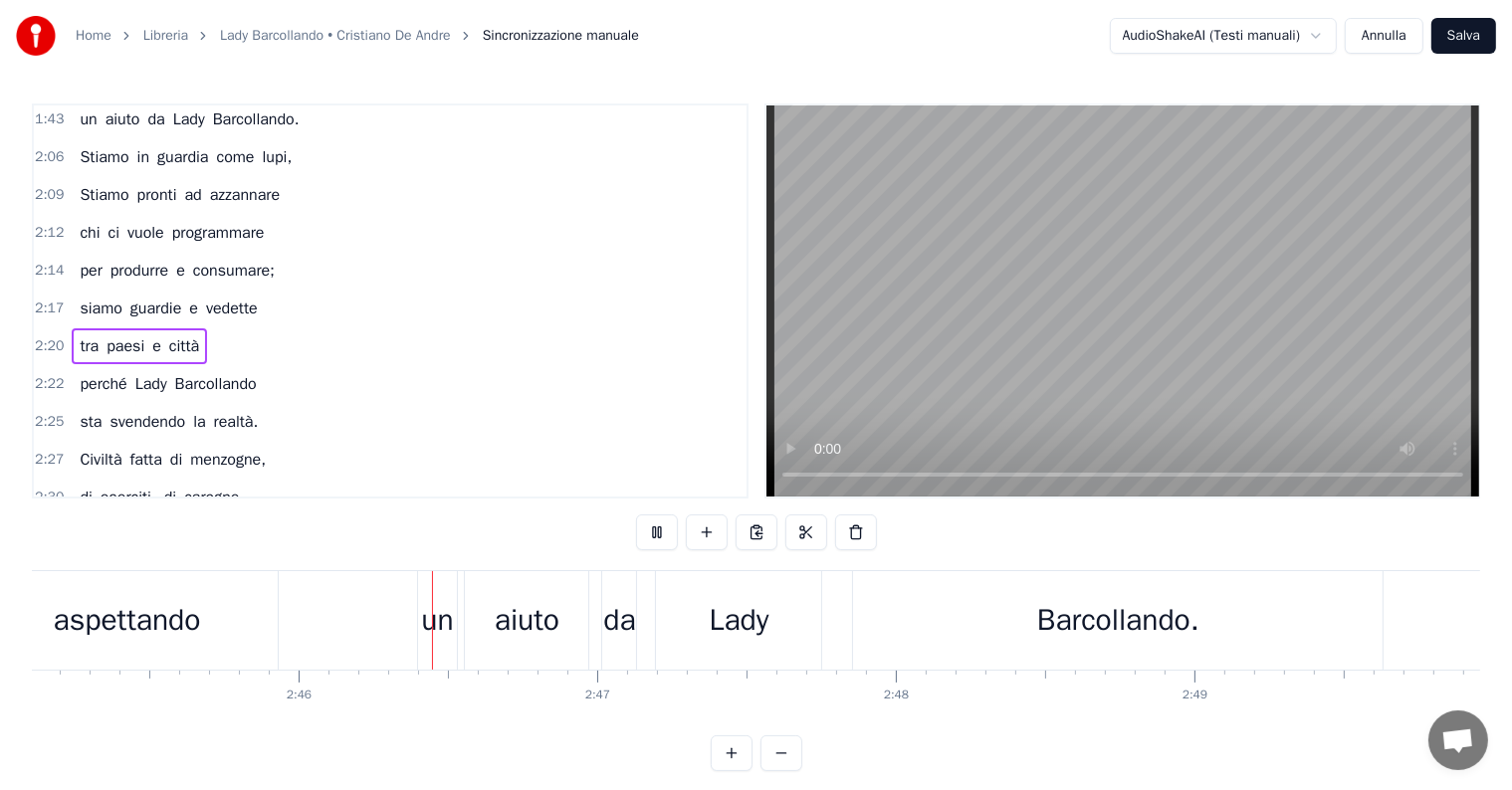 scroll, scrollTop: 0, scrollLeft: 49471, axis: horizontal 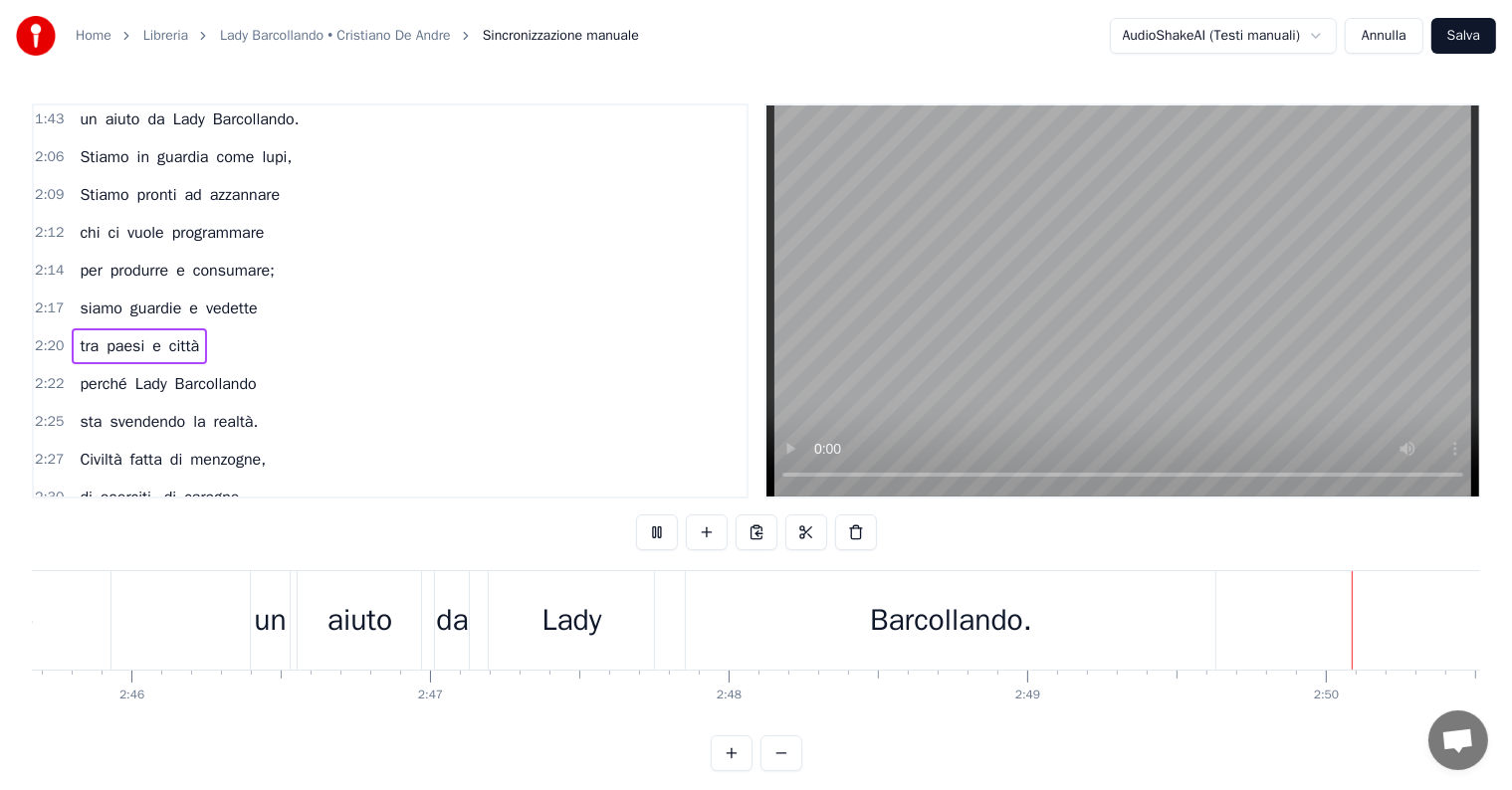 click on "Barcollando." at bounding box center [951, 620] 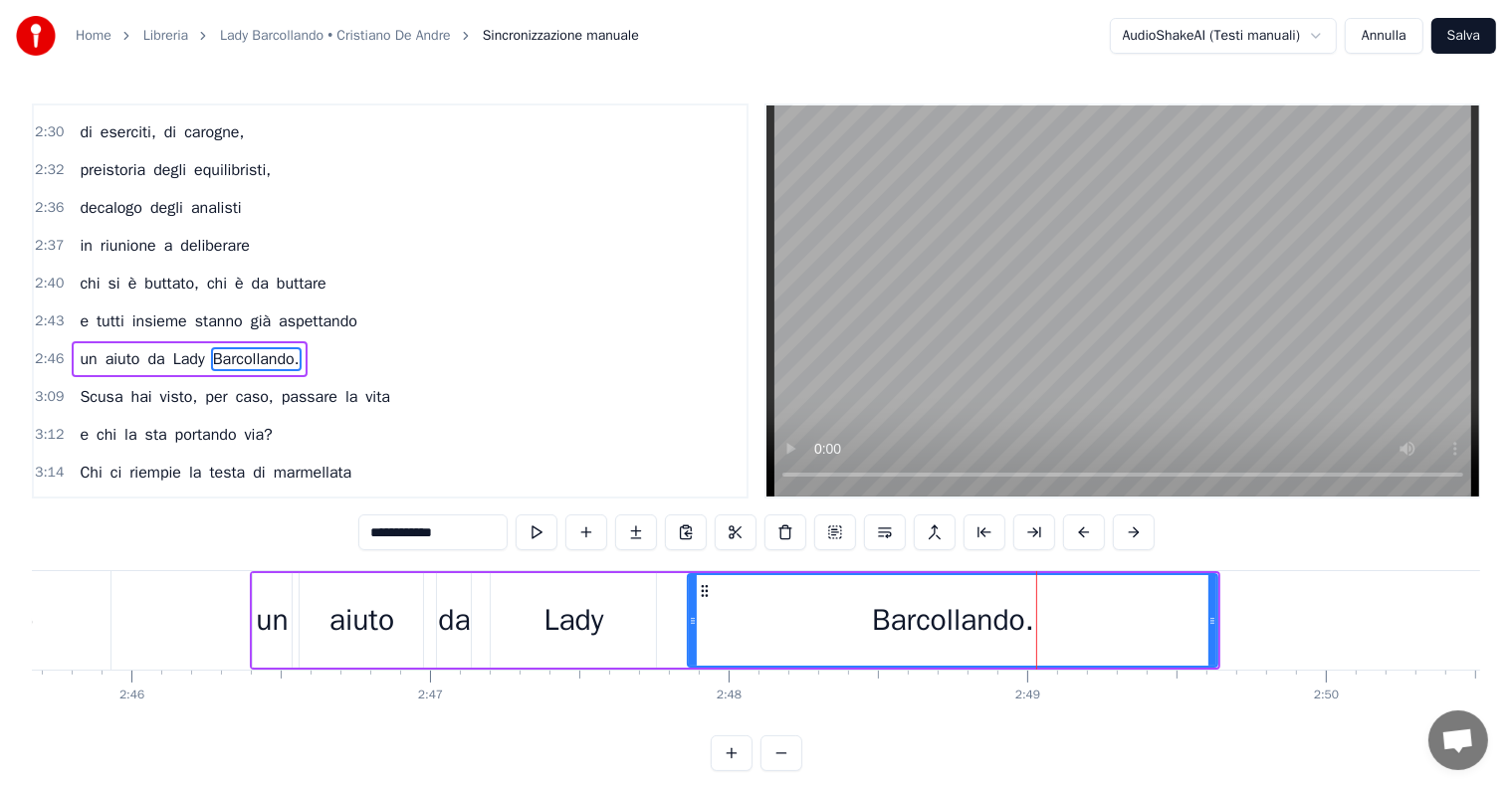 scroll, scrollTop: 1543, scrollLeft: 0, axis: vertical 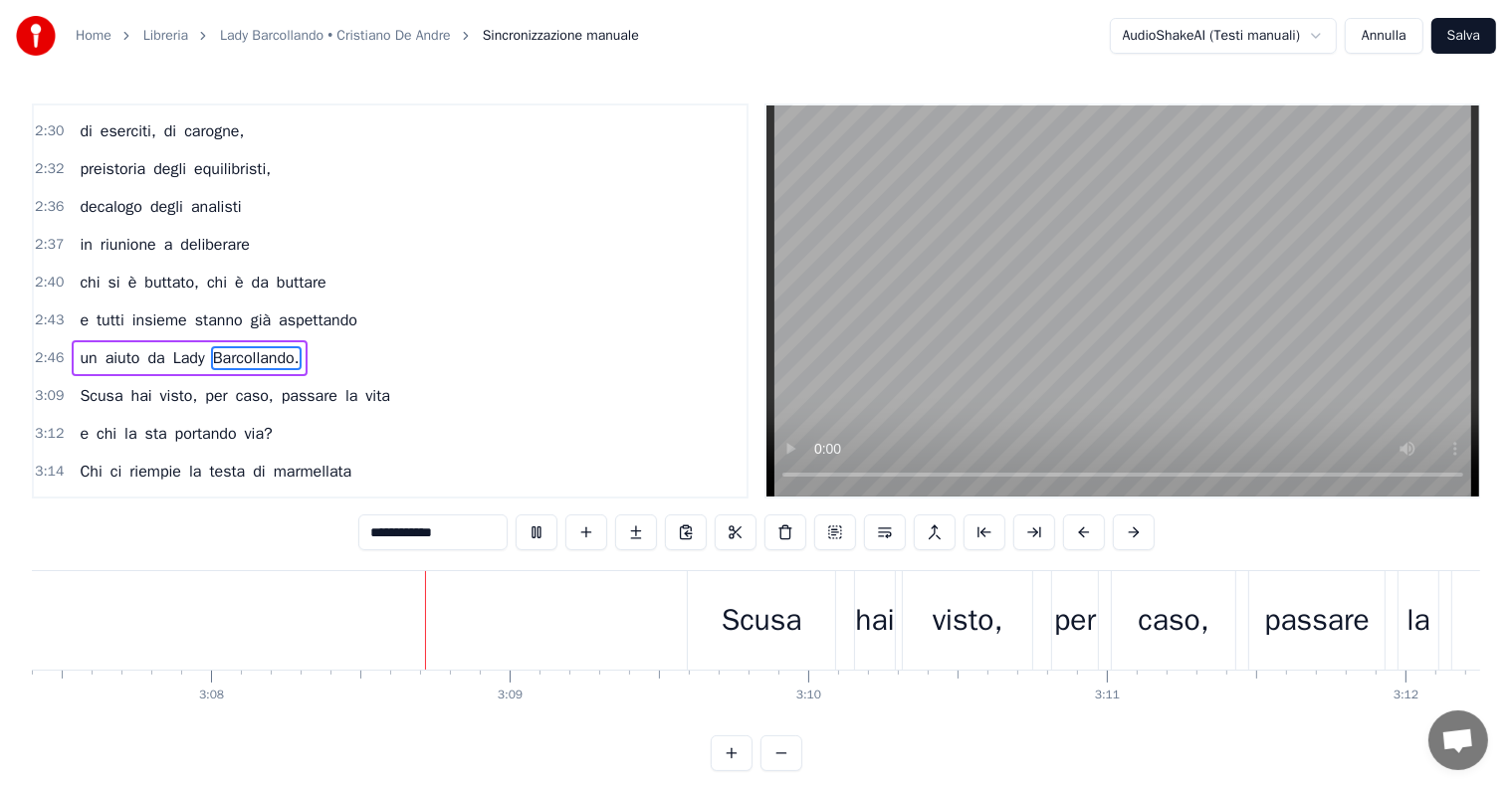 click on "Scusa" at bounding box center (761, 620) 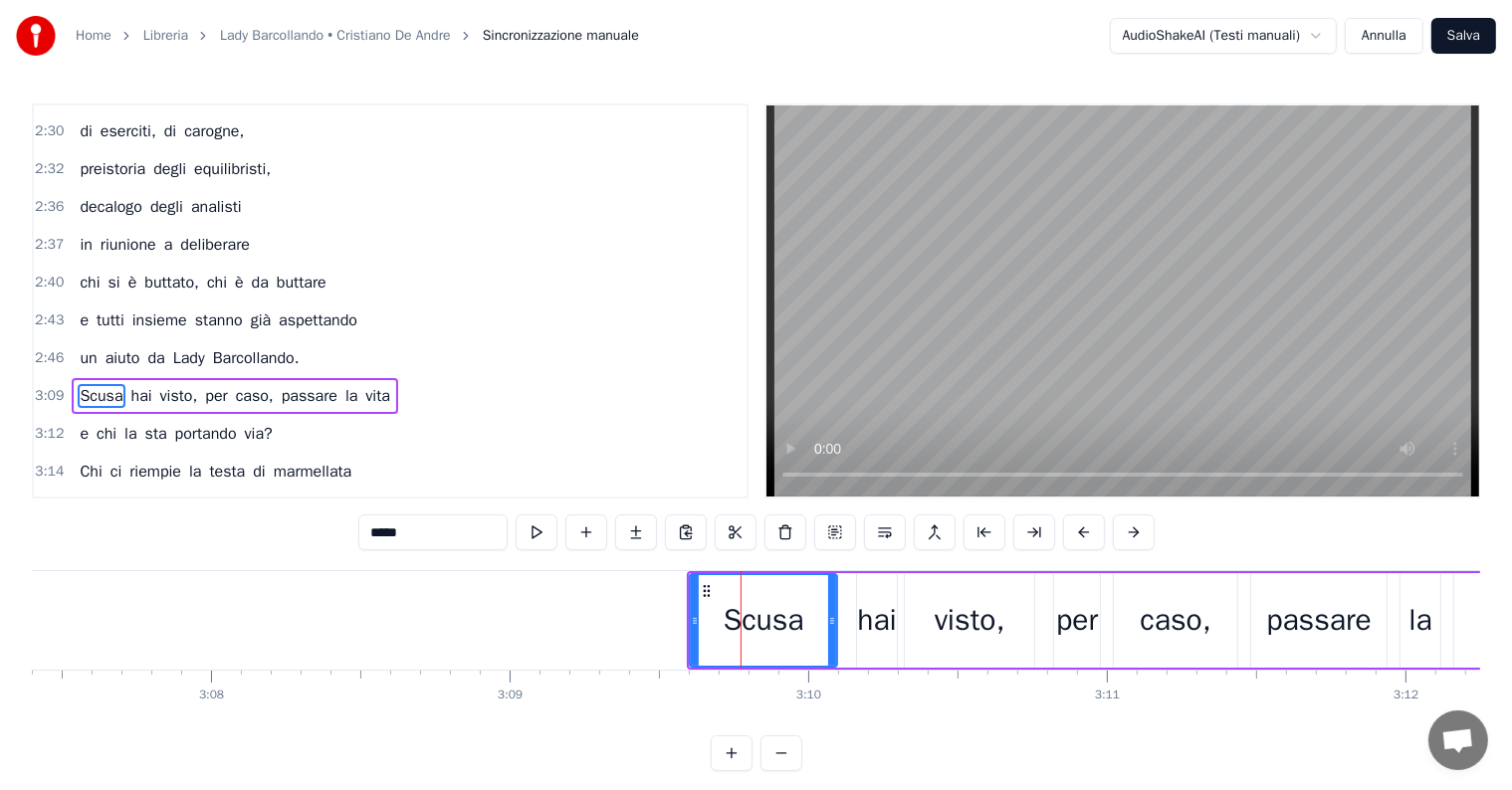 scroll, scrollTop: 1580, scrollLeft: 0, axis: vertical 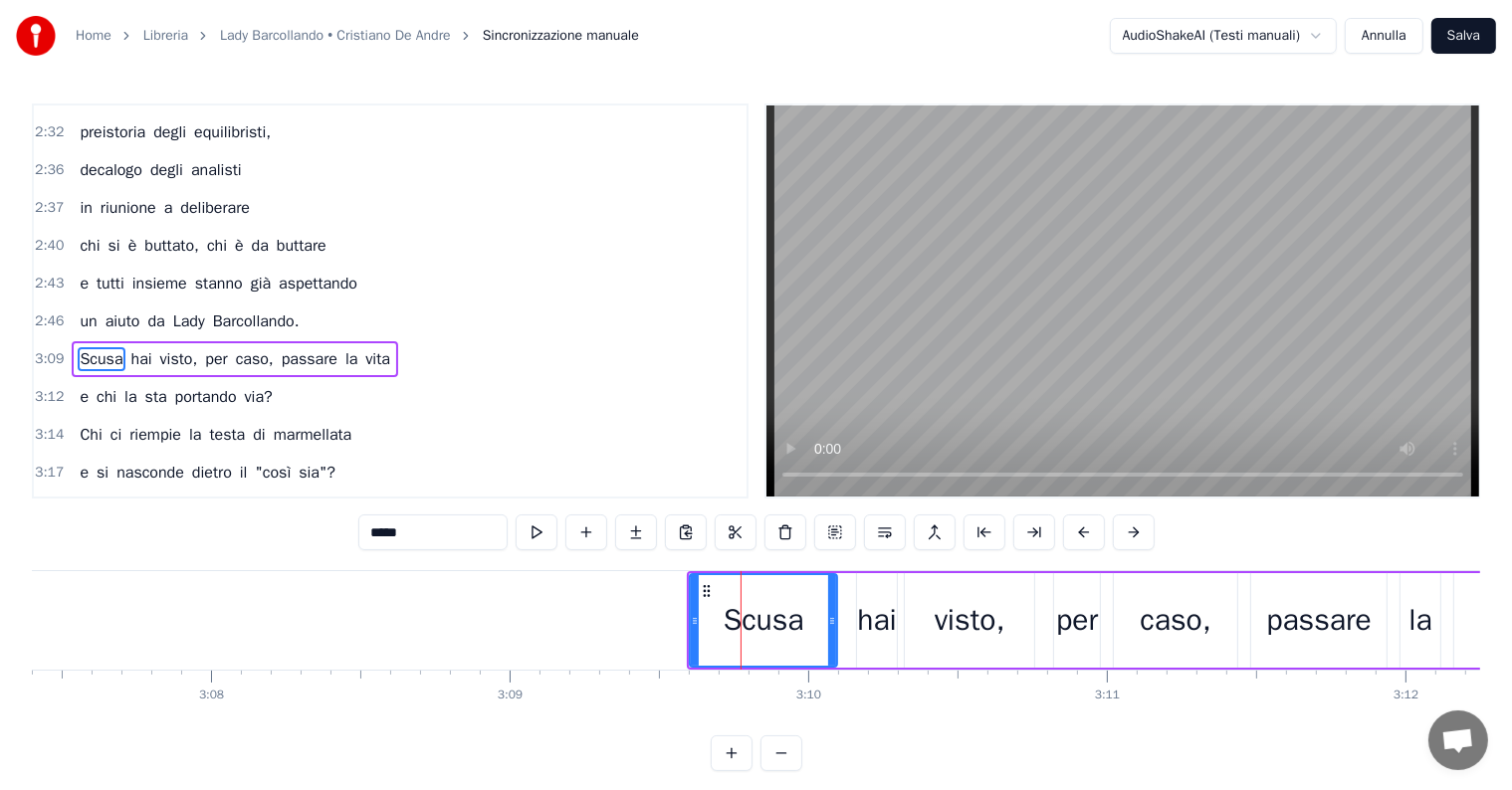 type 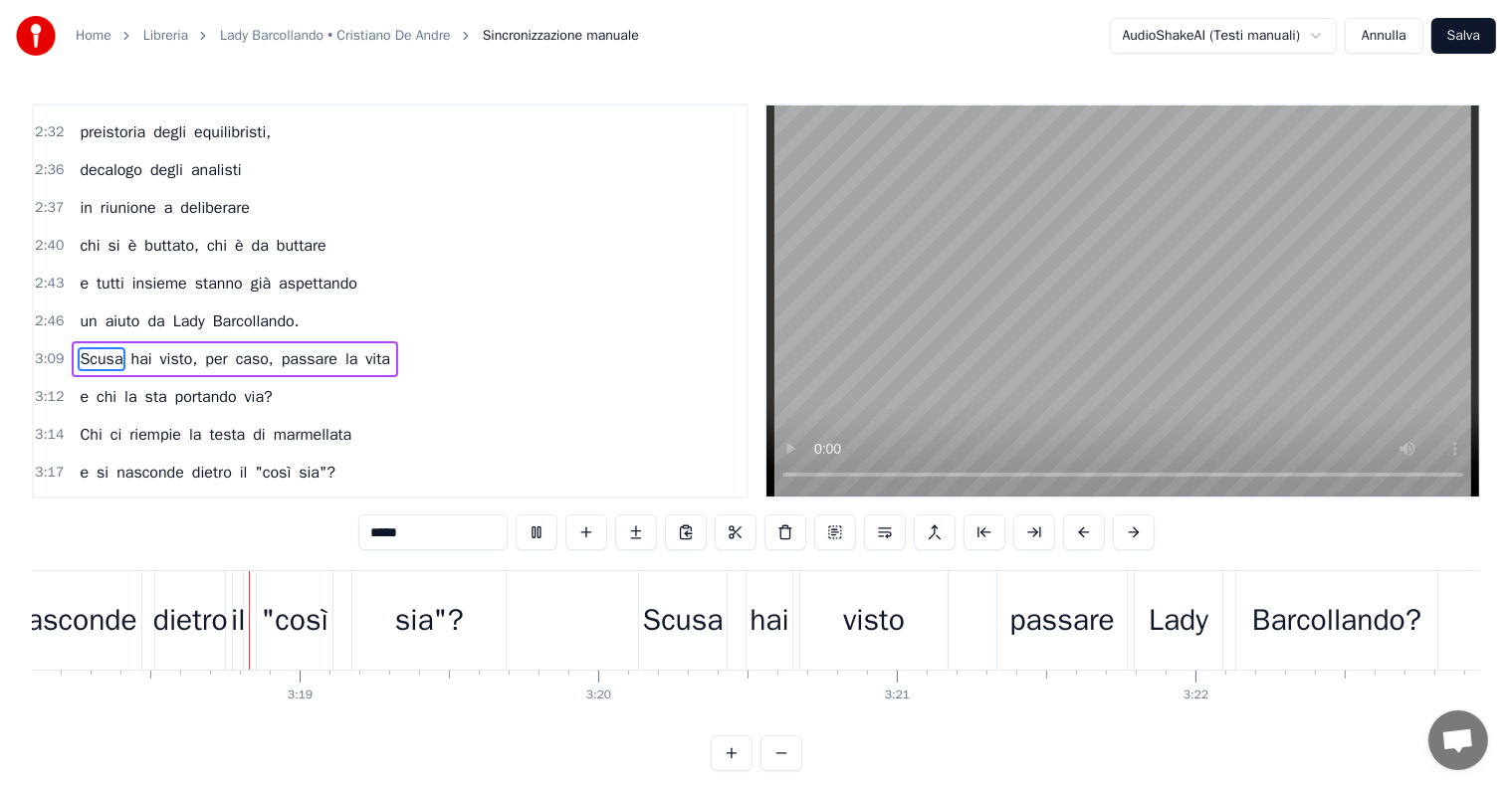 scroll, scrollTop: 0, scrollLeft: 59159, axis: horizontal 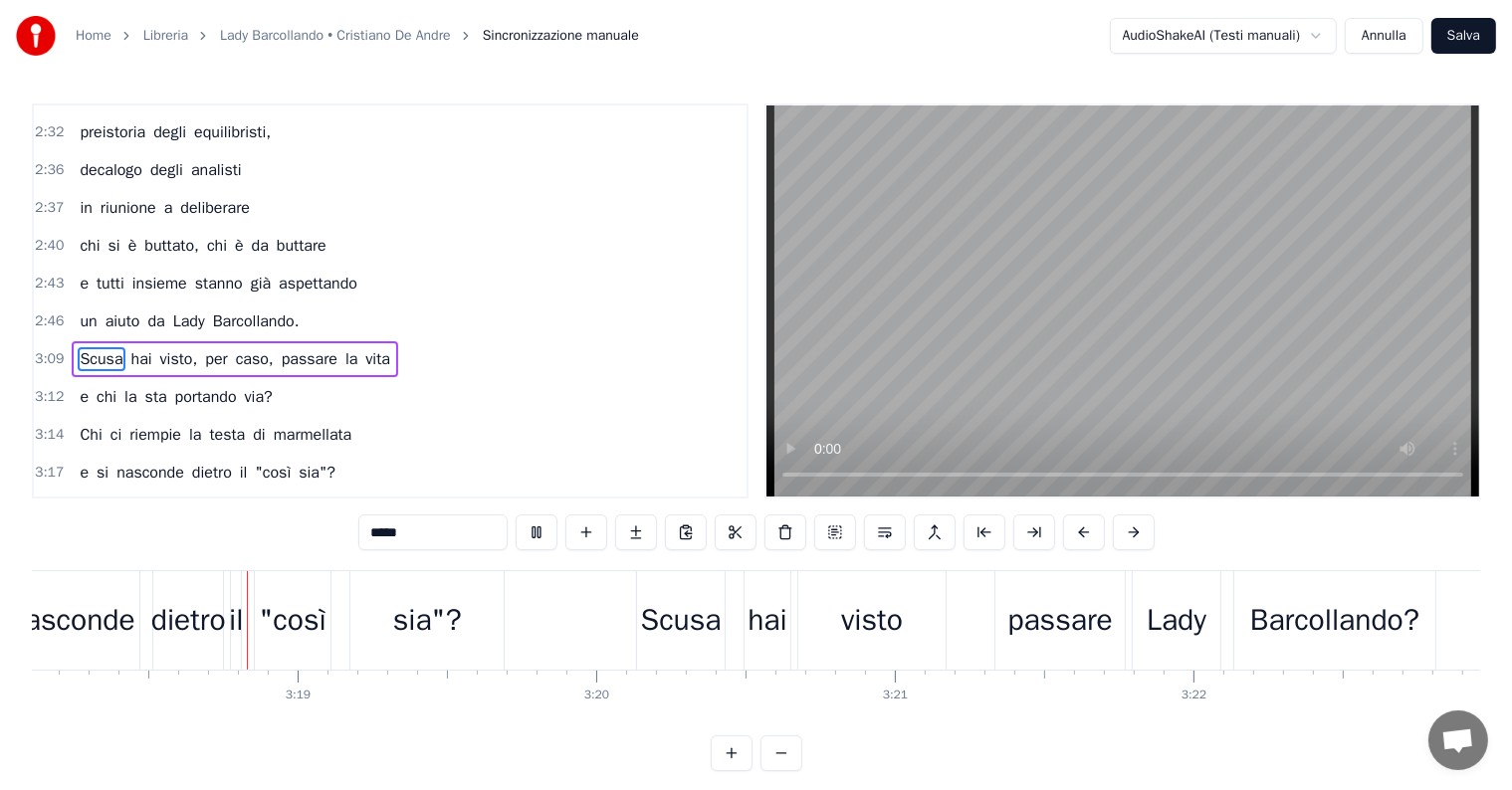 click on "dietro" at bounding box center (188, 620) 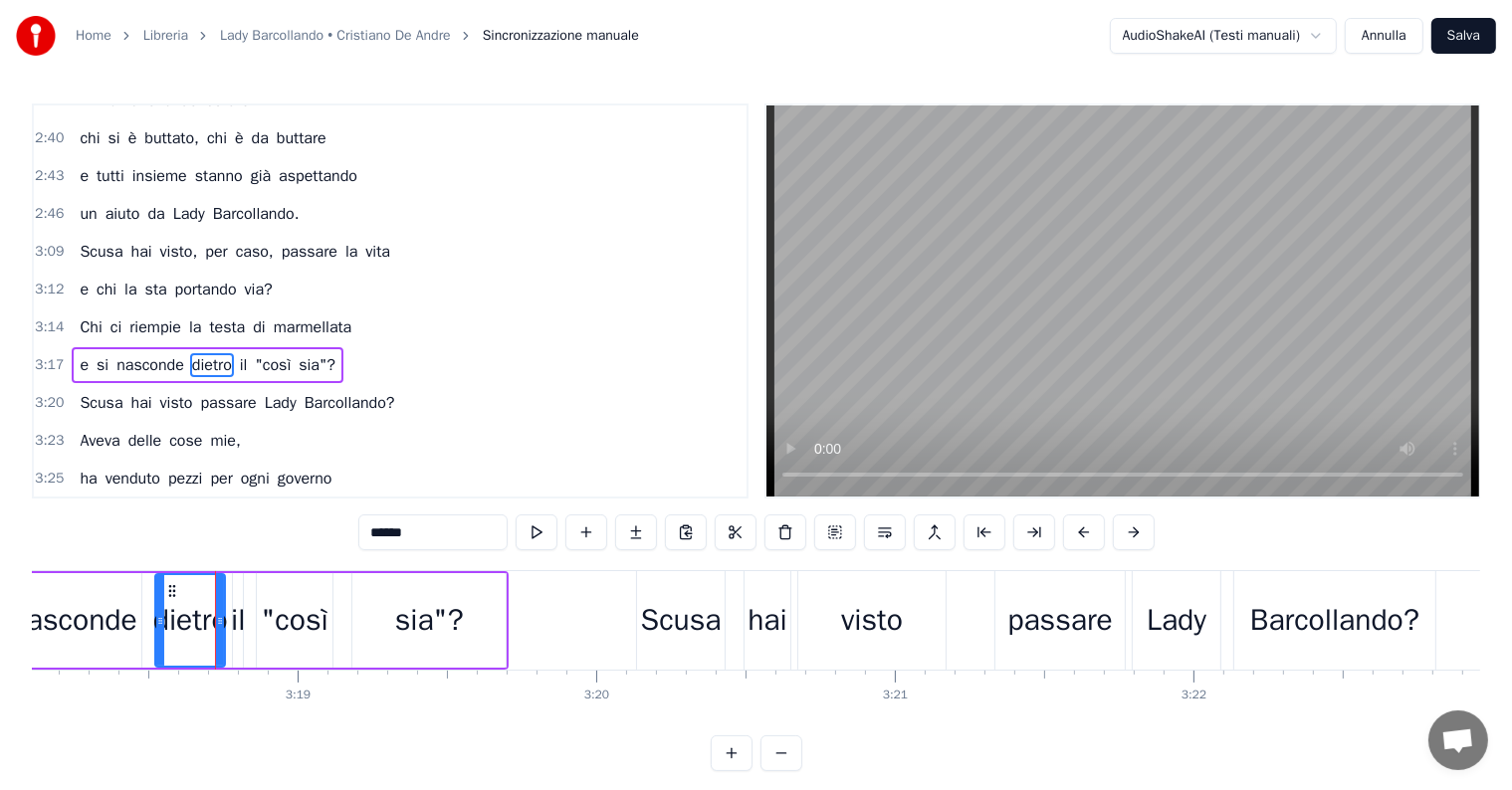 scroll, scrollTop: 1689, scrollLeft: 0, axis: vertical 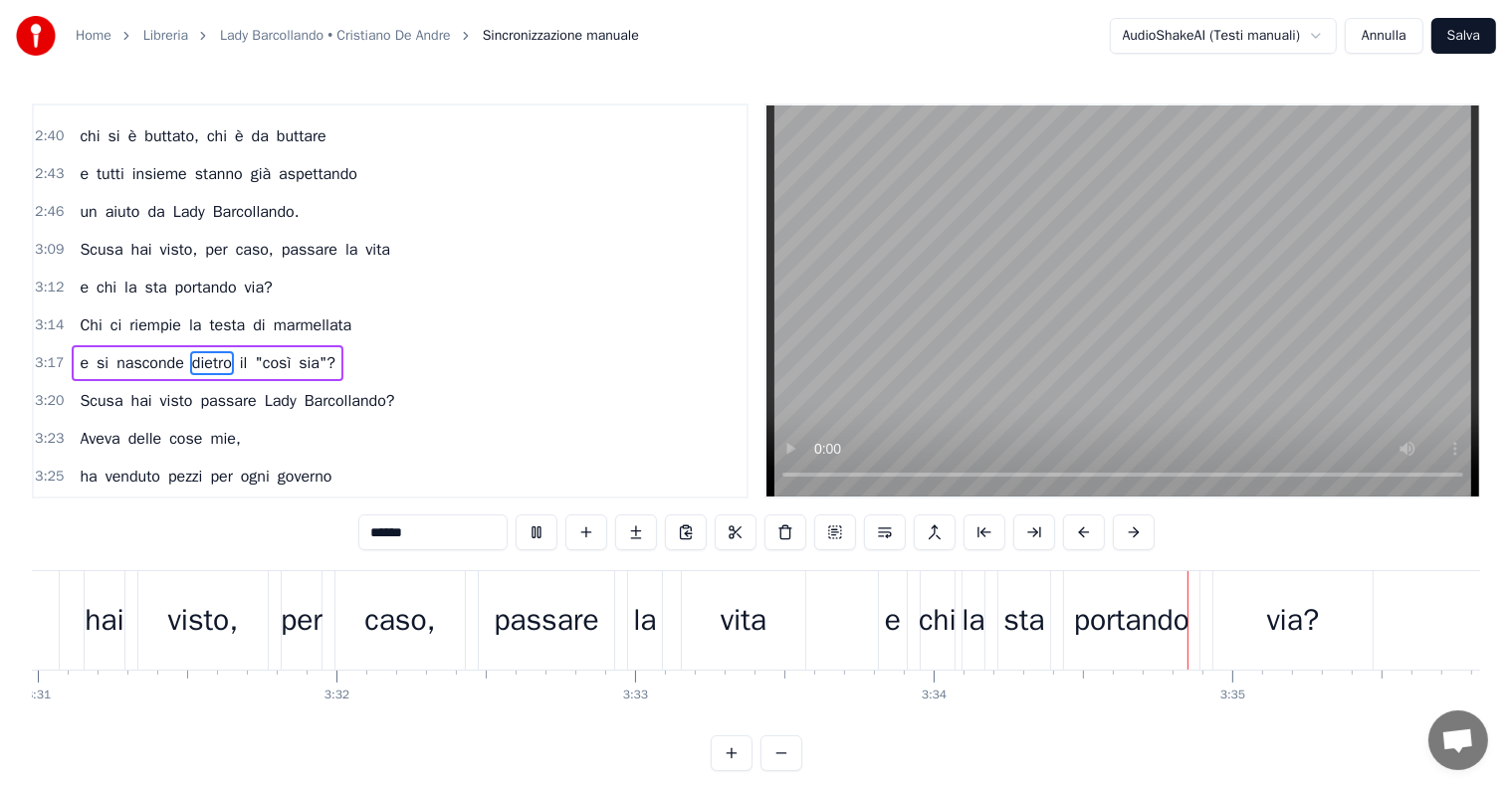 click on "portando" at bounding box center [1132, 620] 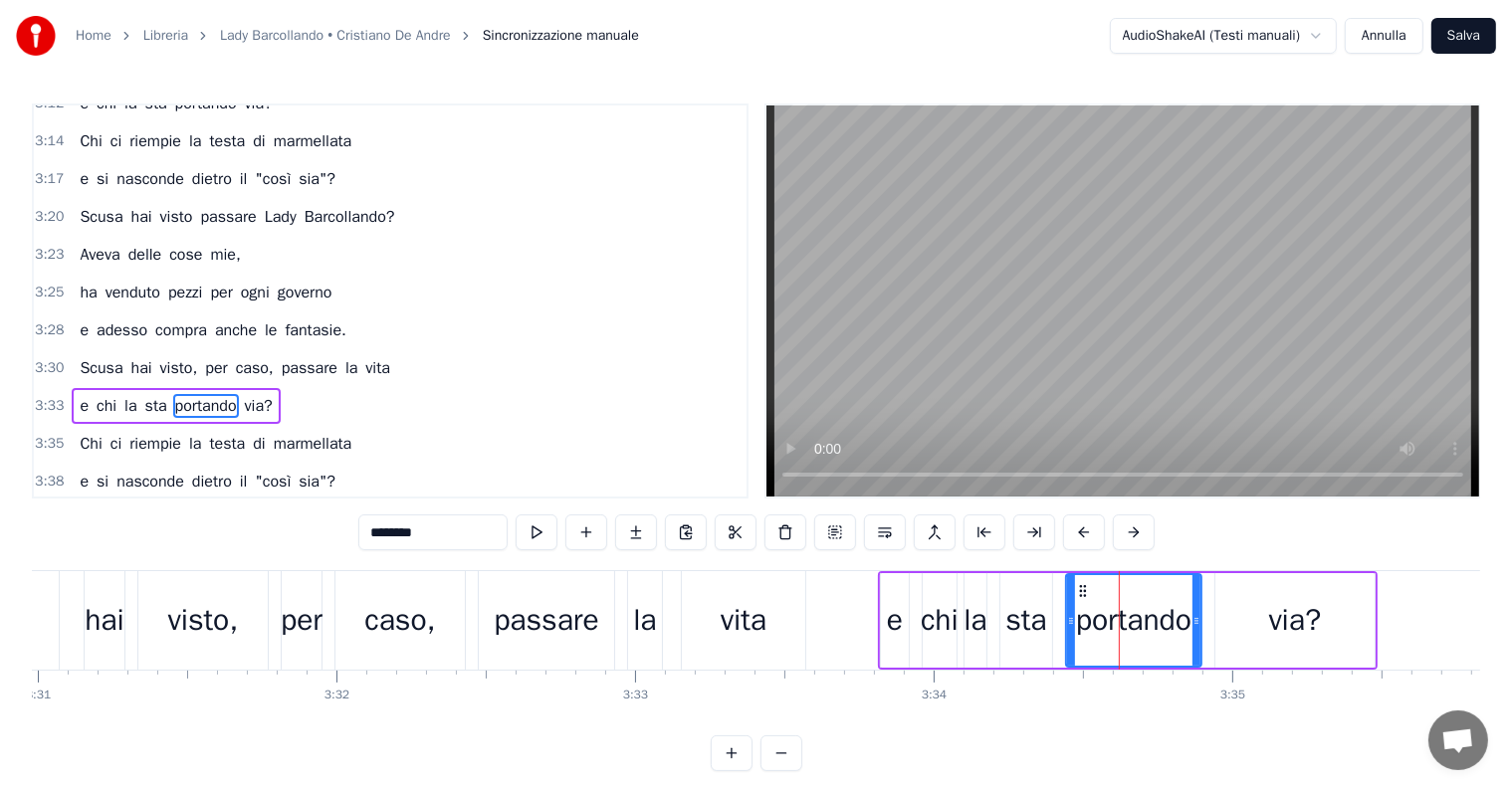 scroll, scrollTop: 1909, scrollLeft: 0, axis: vertical 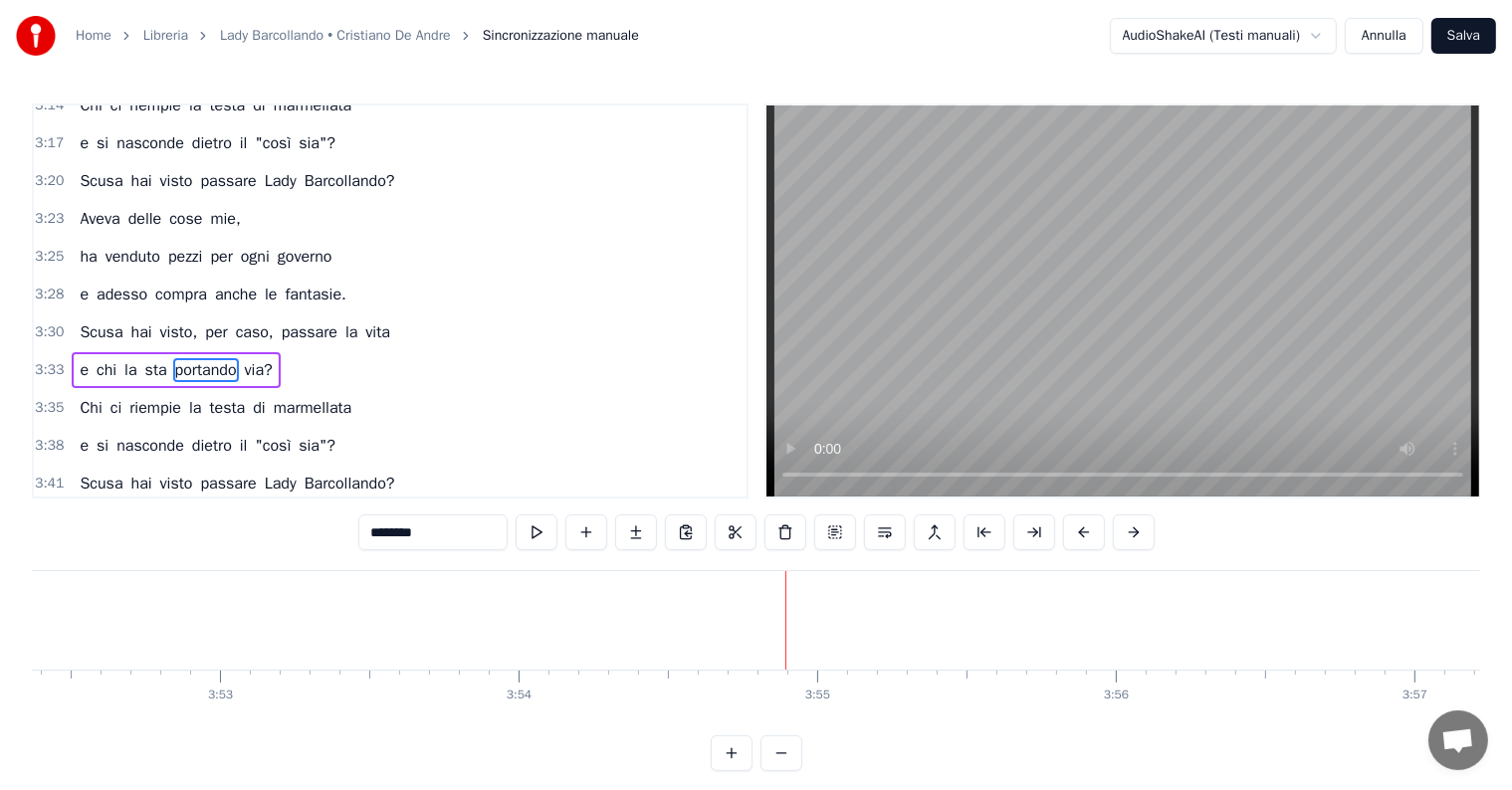 click on "Annulla" at bounding box center (1384, 36) 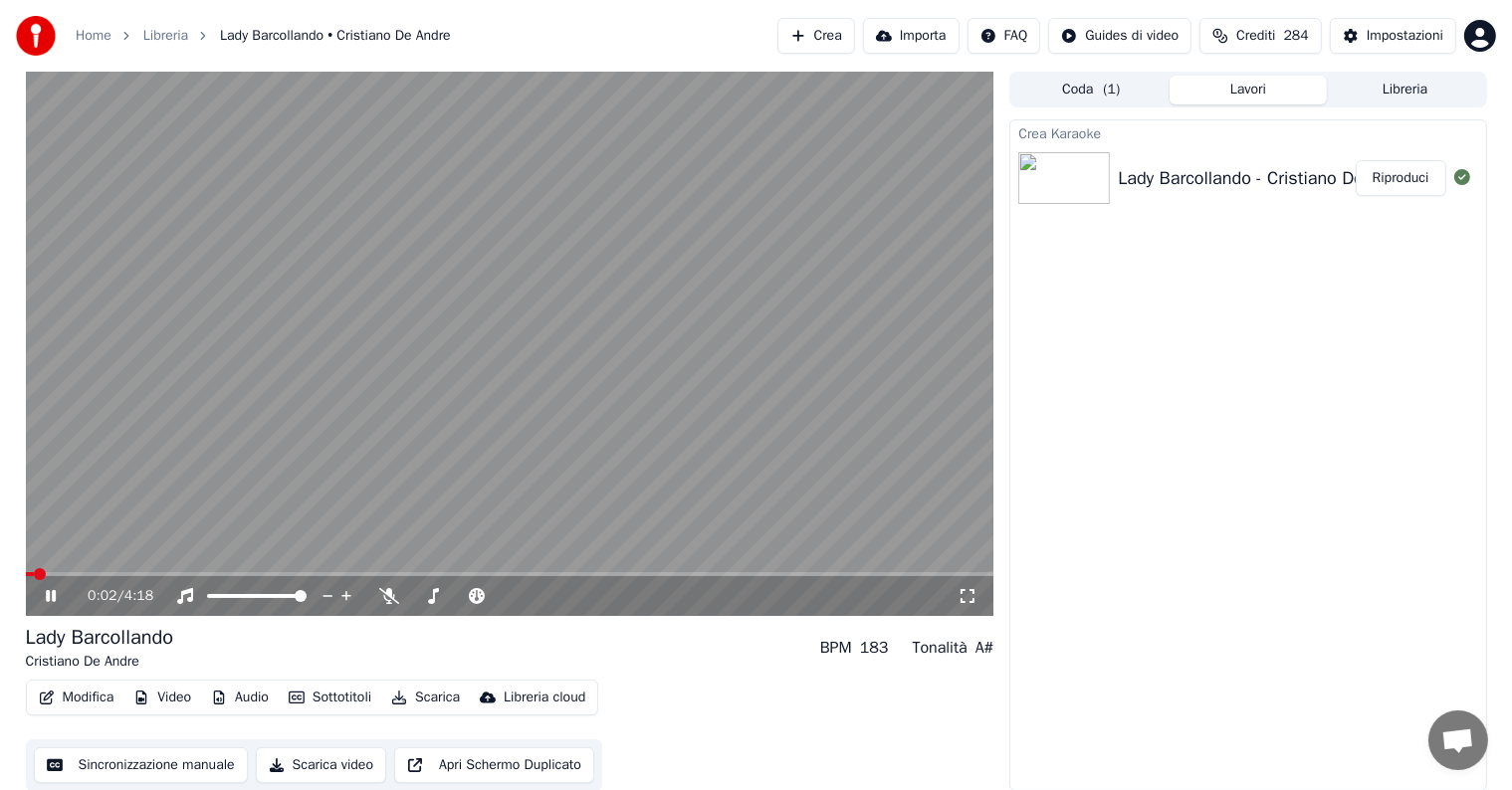 click 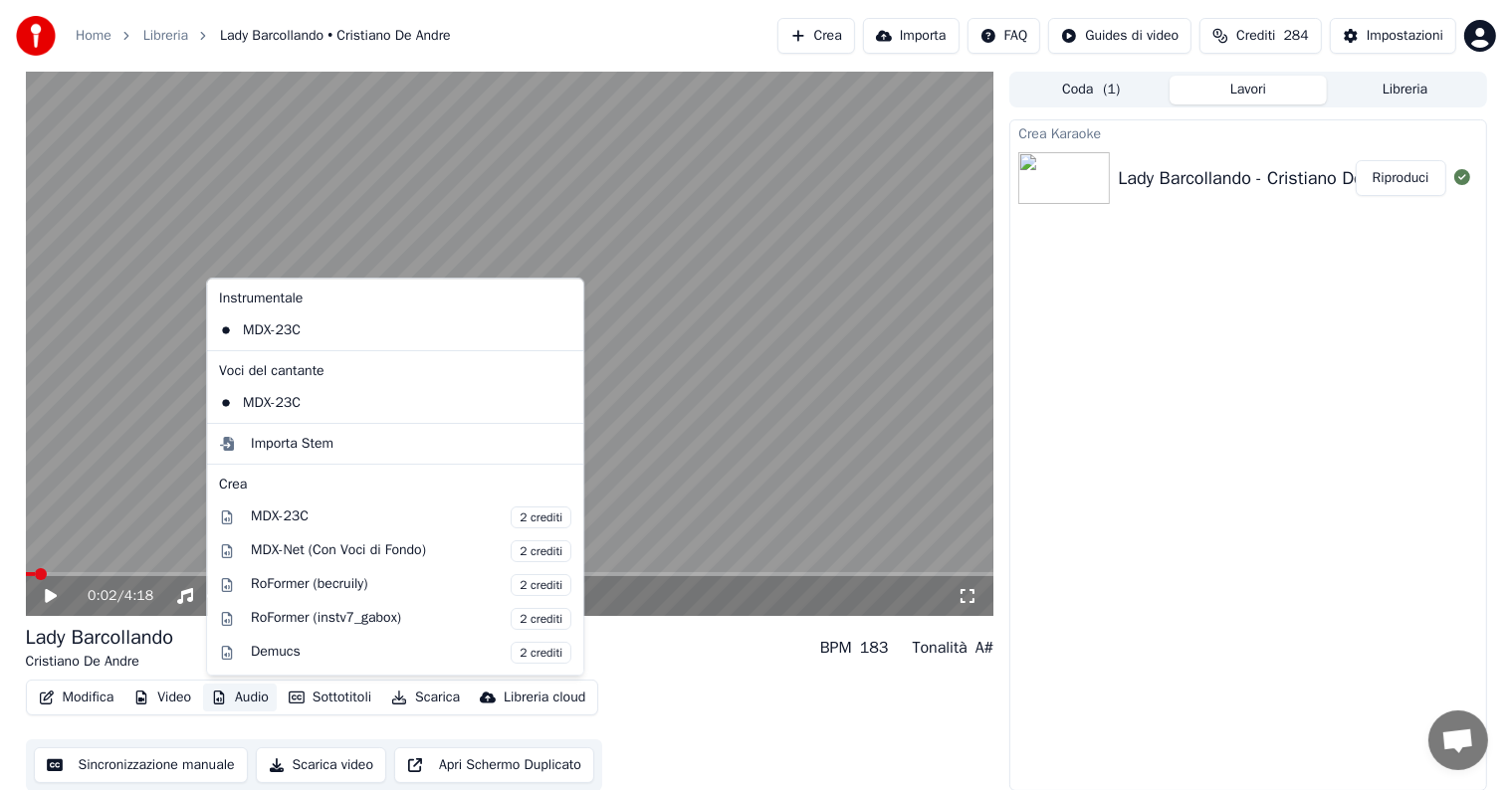 click on "Audio" at bounding box center [240, 697] 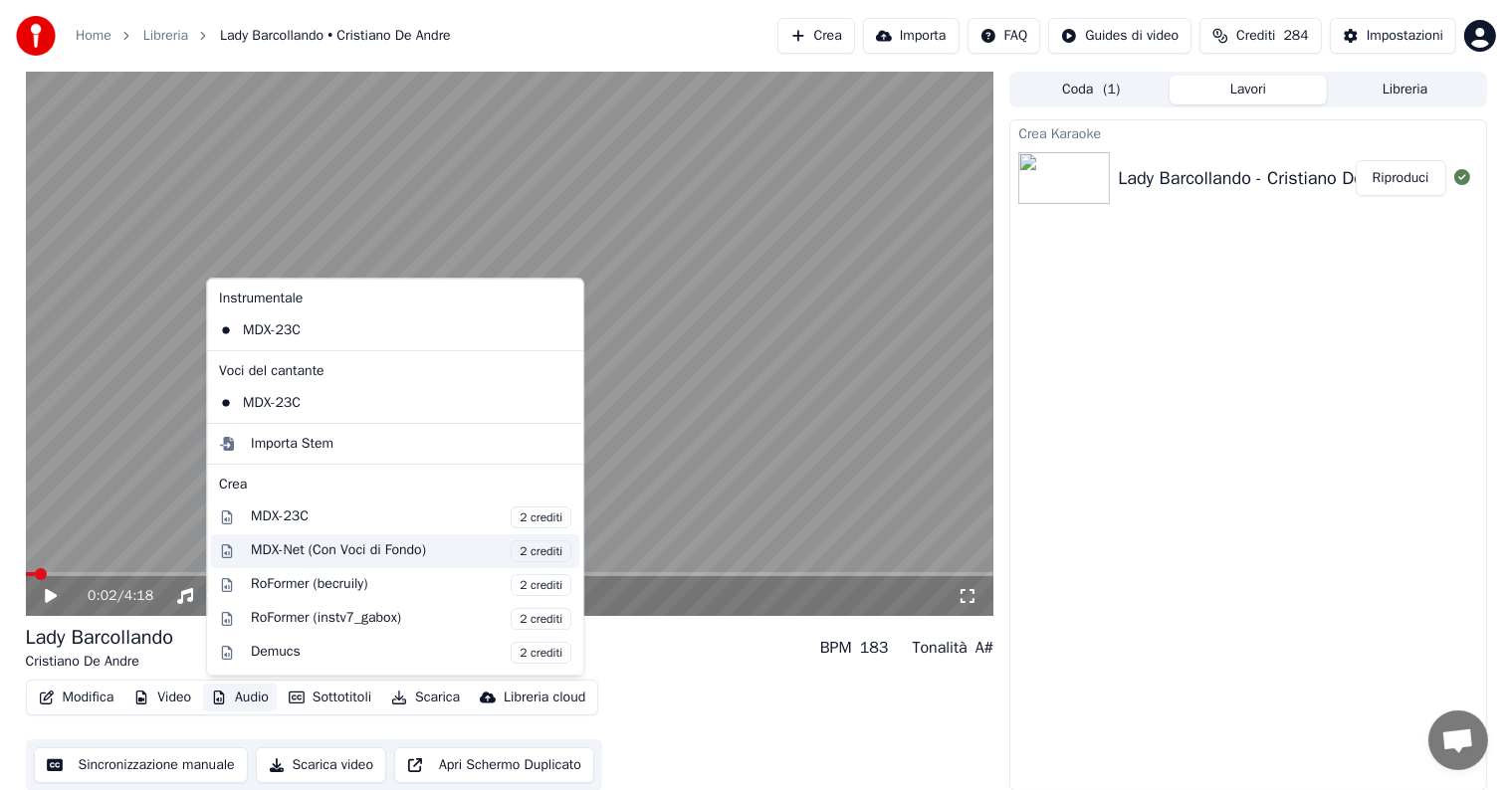 click on "MDX-Net (Con Voci di Fondo) 2 crediti" at bounding box center [411, 551] 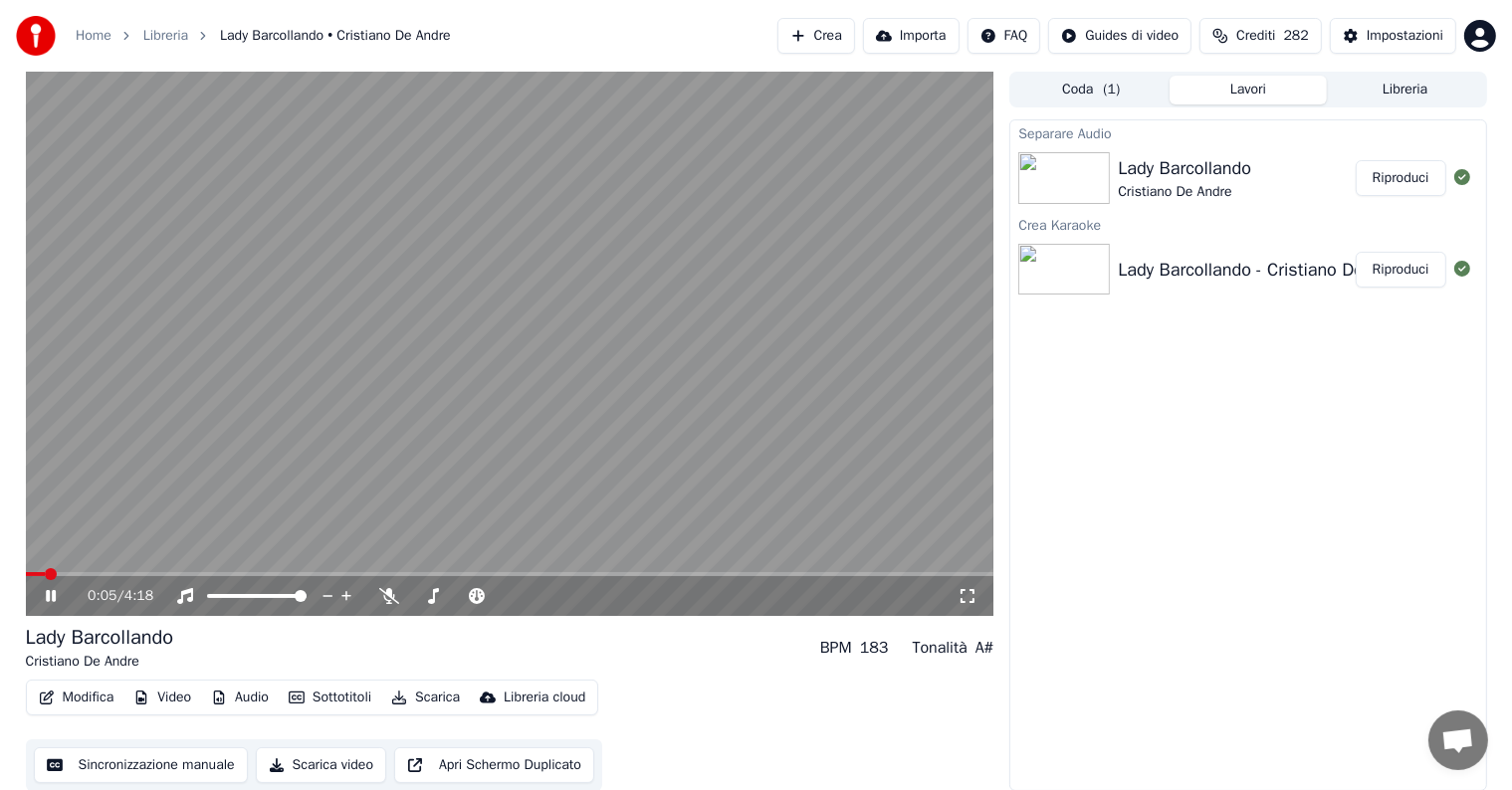 click on "Riproduci" at bounding box center (1401, 178) 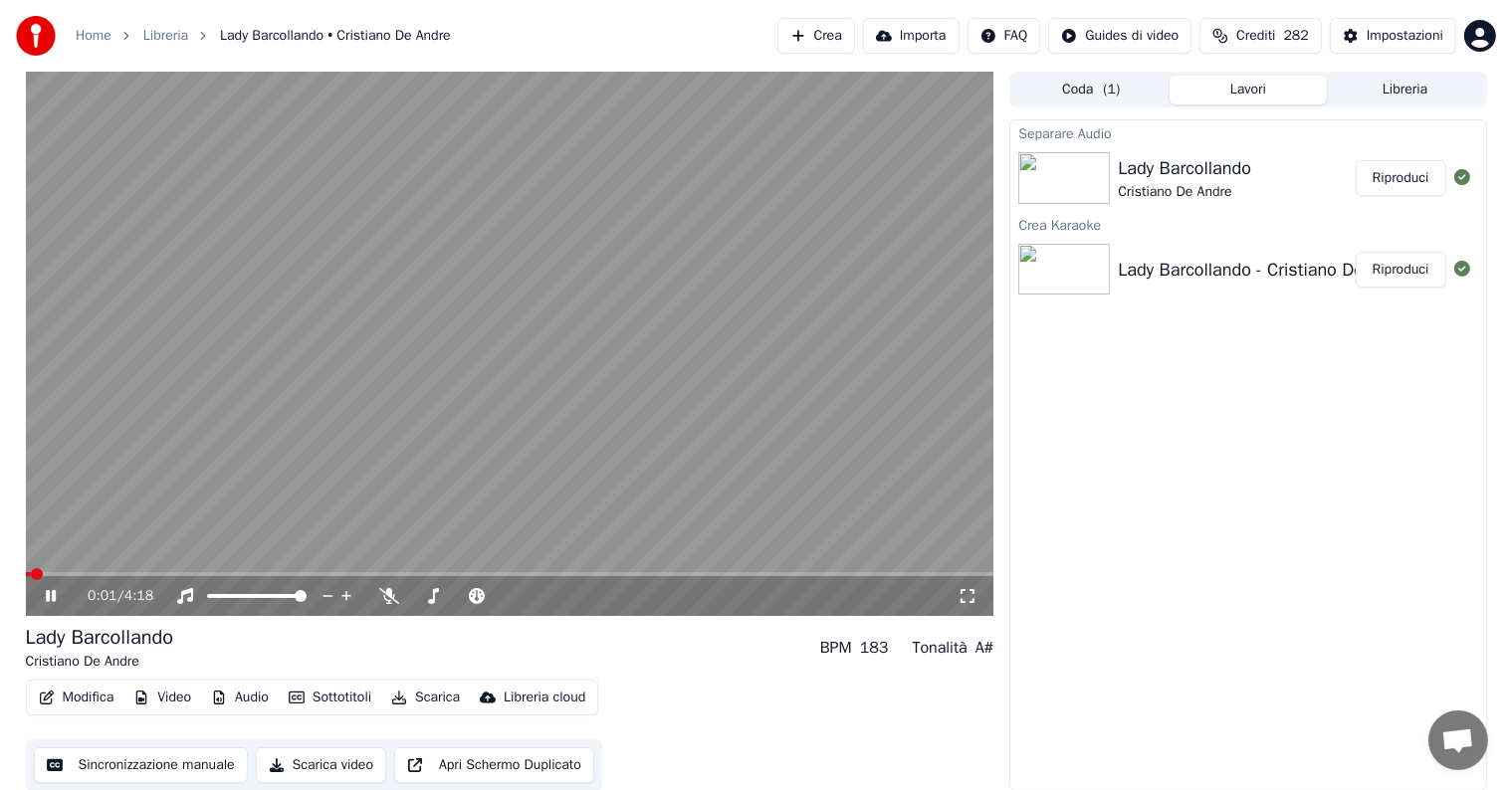click 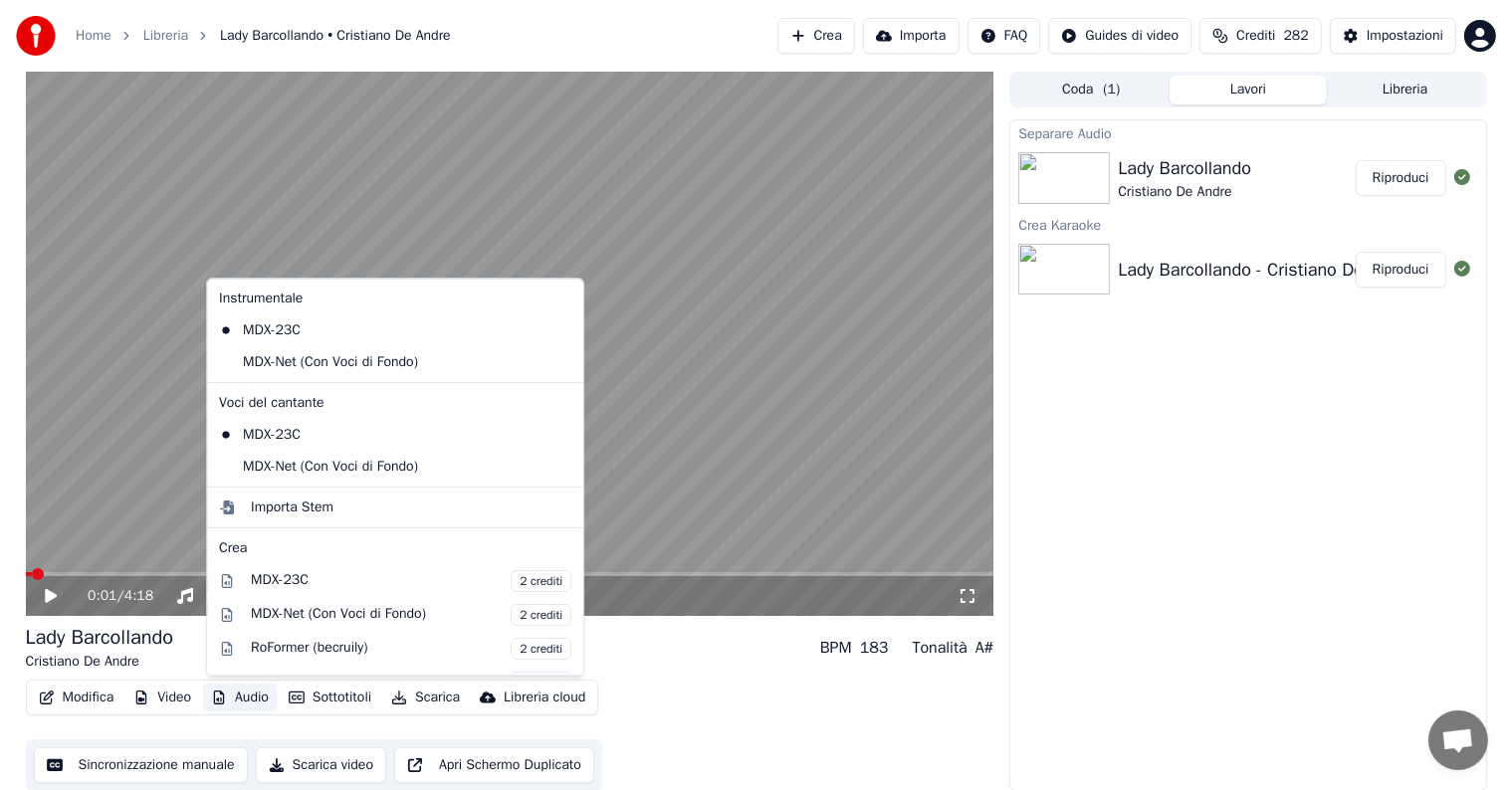 click on "Audio" at bounding box center (240, 697) 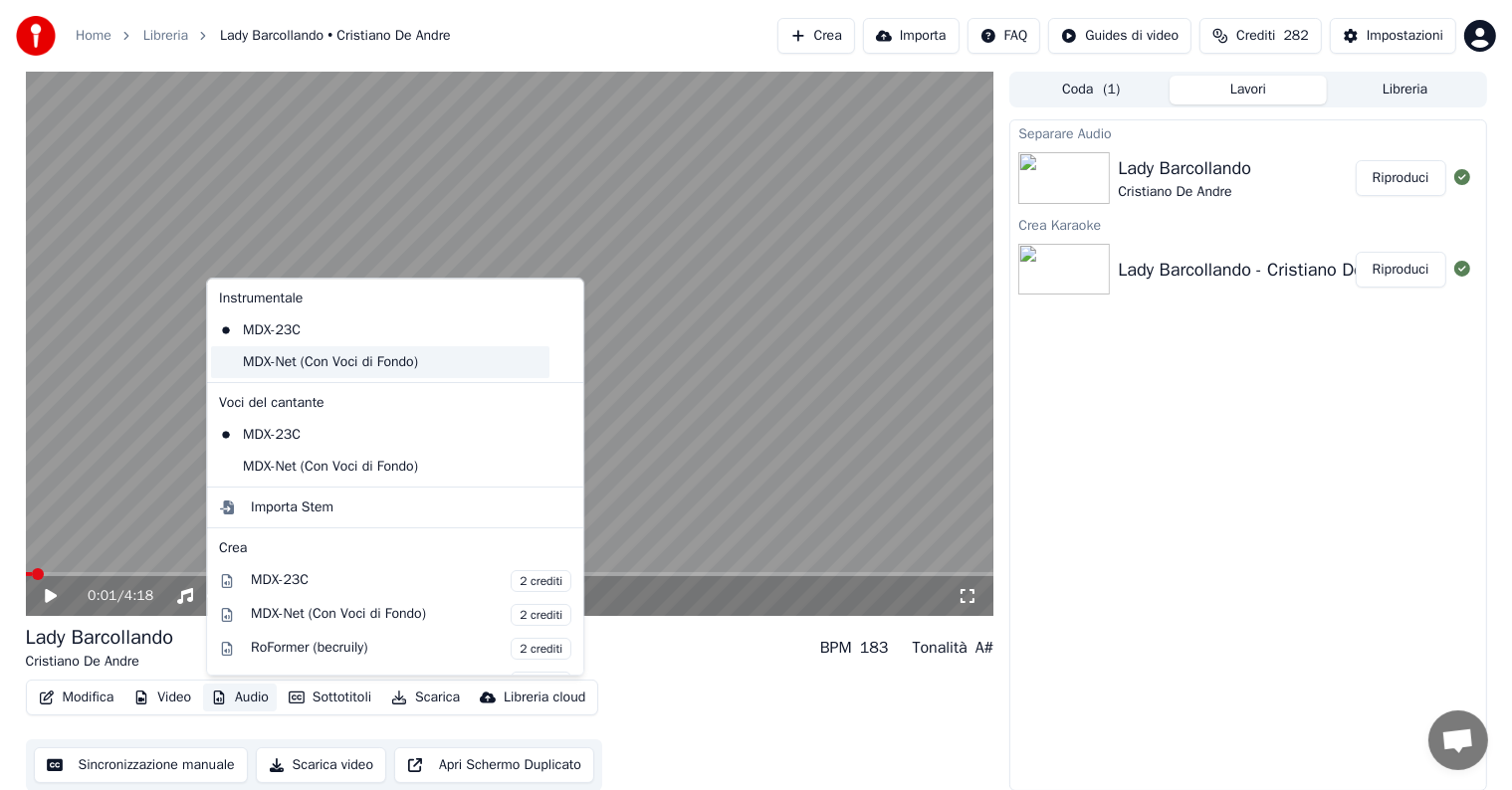 click on "MDX-Net (Con Voci di Fondo)" at bounding box center [380, 362] 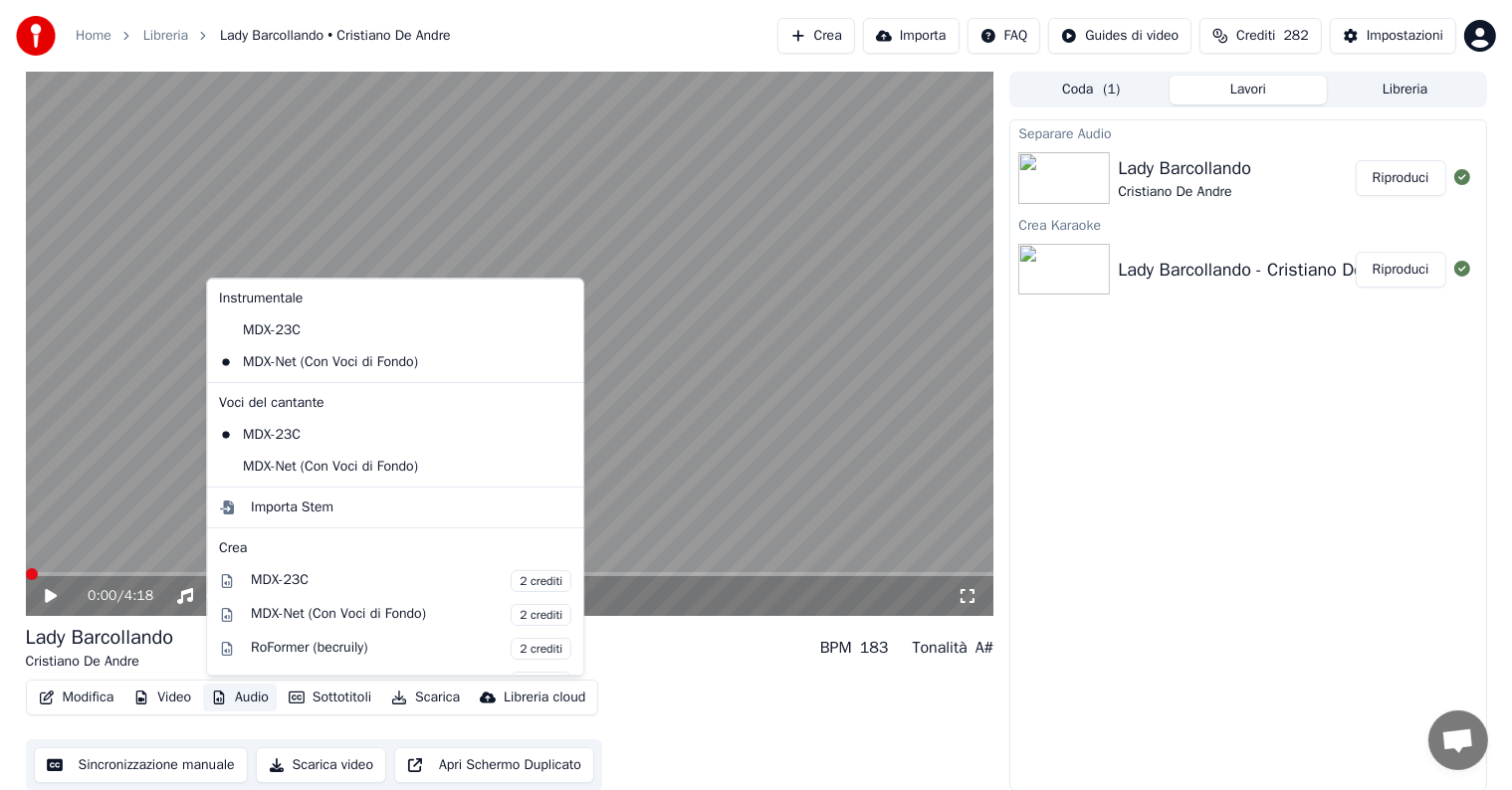 click on "Audio" at bounding box center (240, 697) 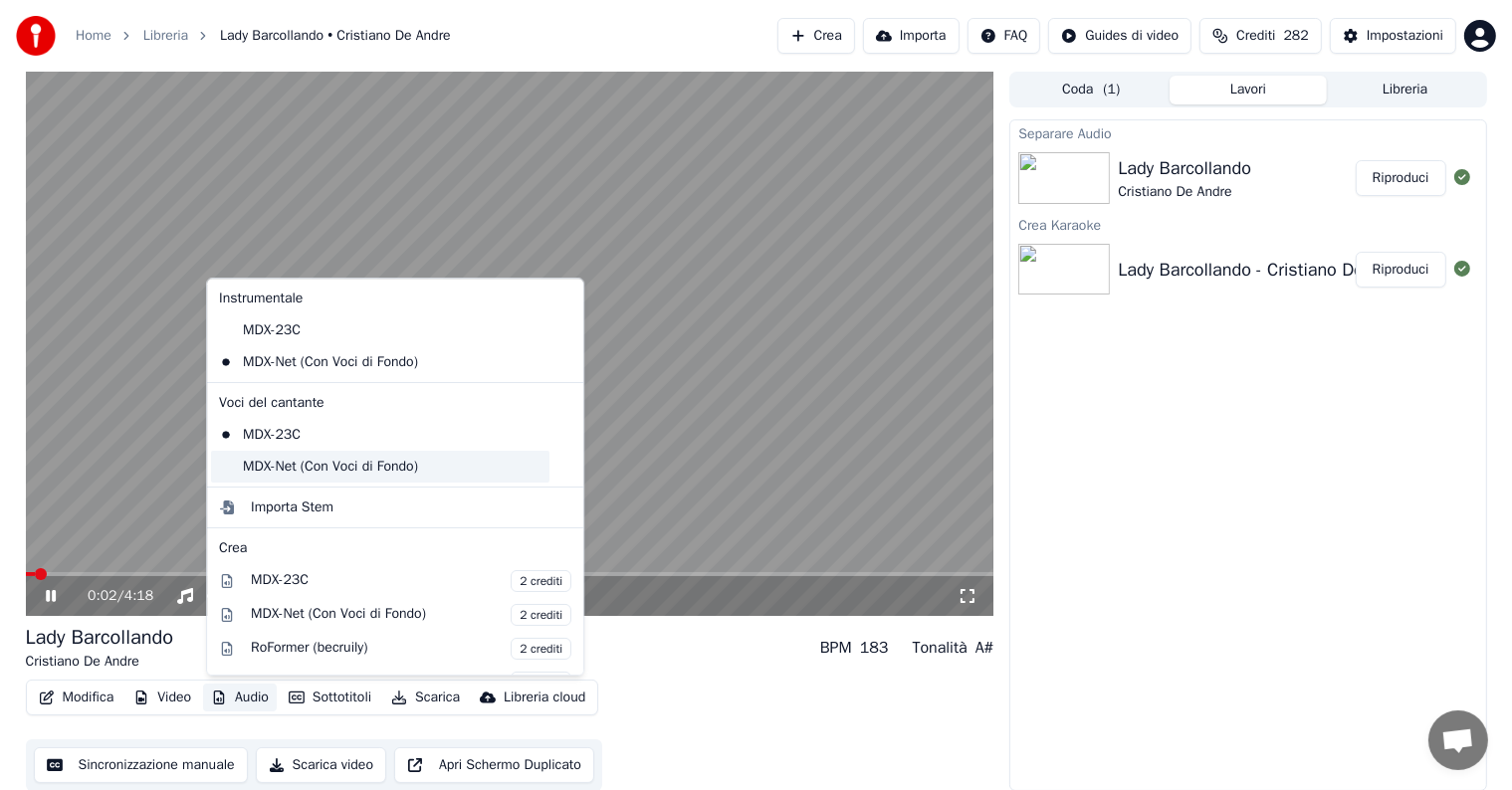 click on "MDX-Net (Con Voci di Fondo)" at bounding box center (380, 467) 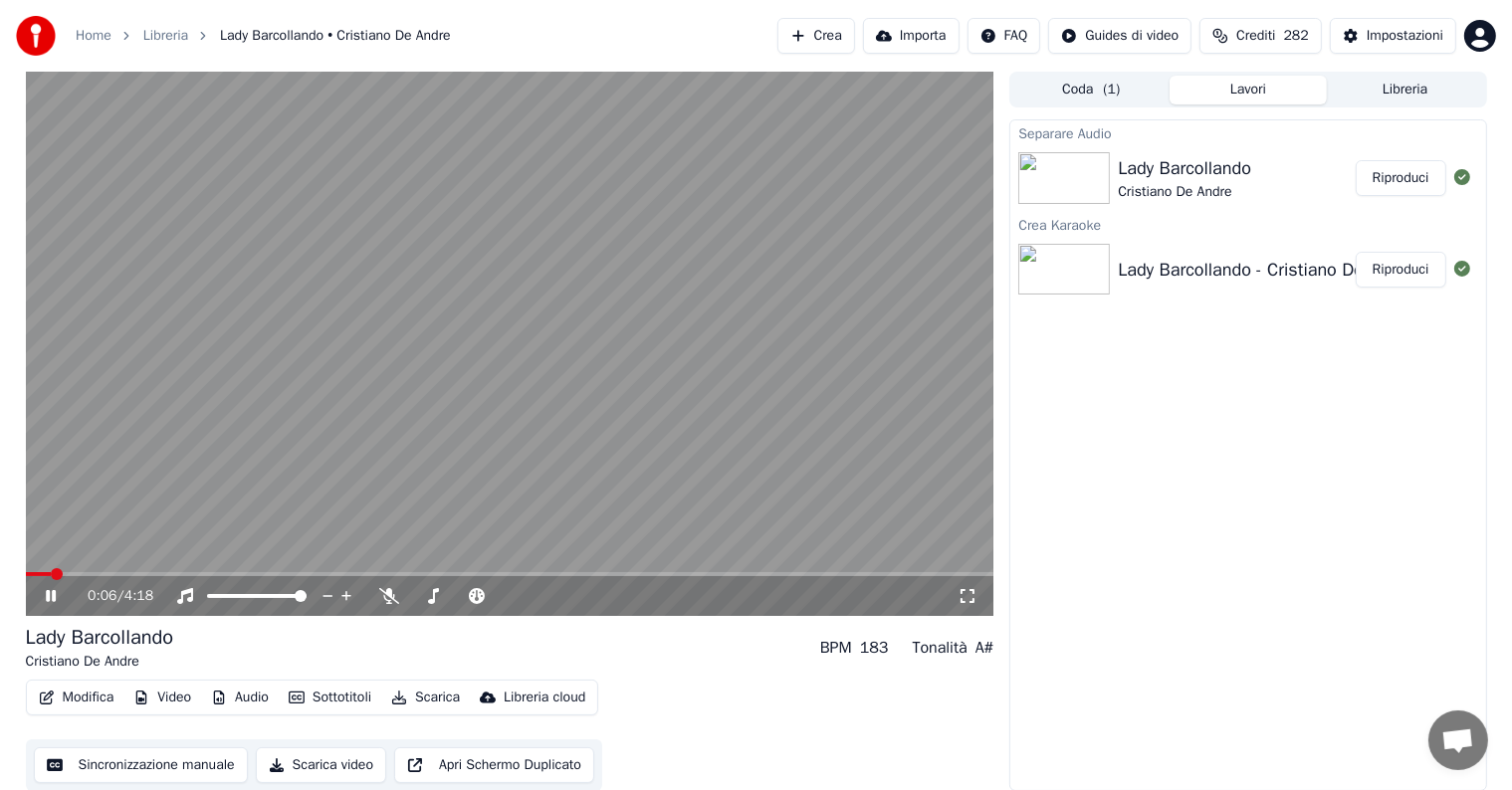 click 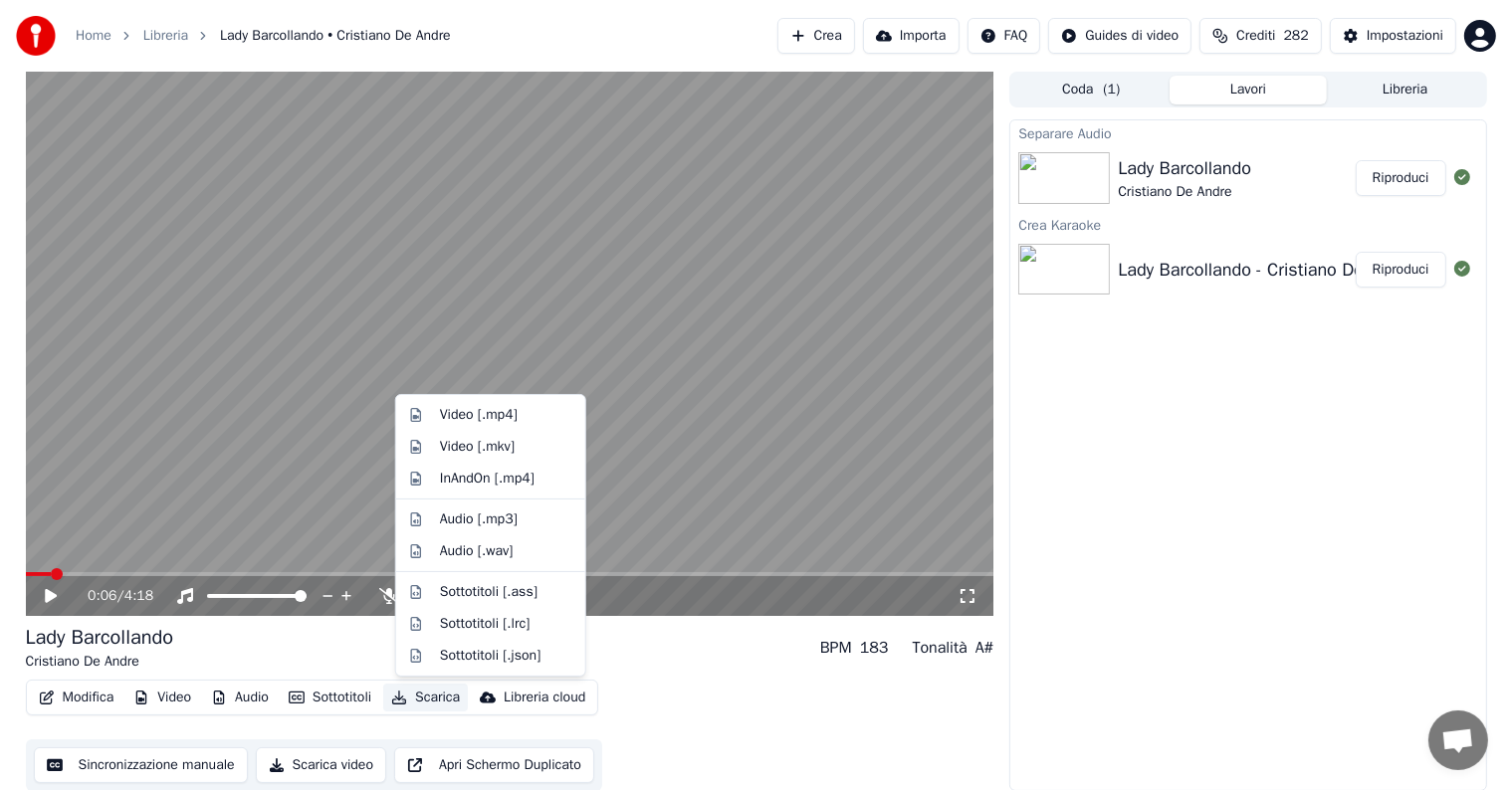 click on "Scarica" at bounding box center (425, 697) 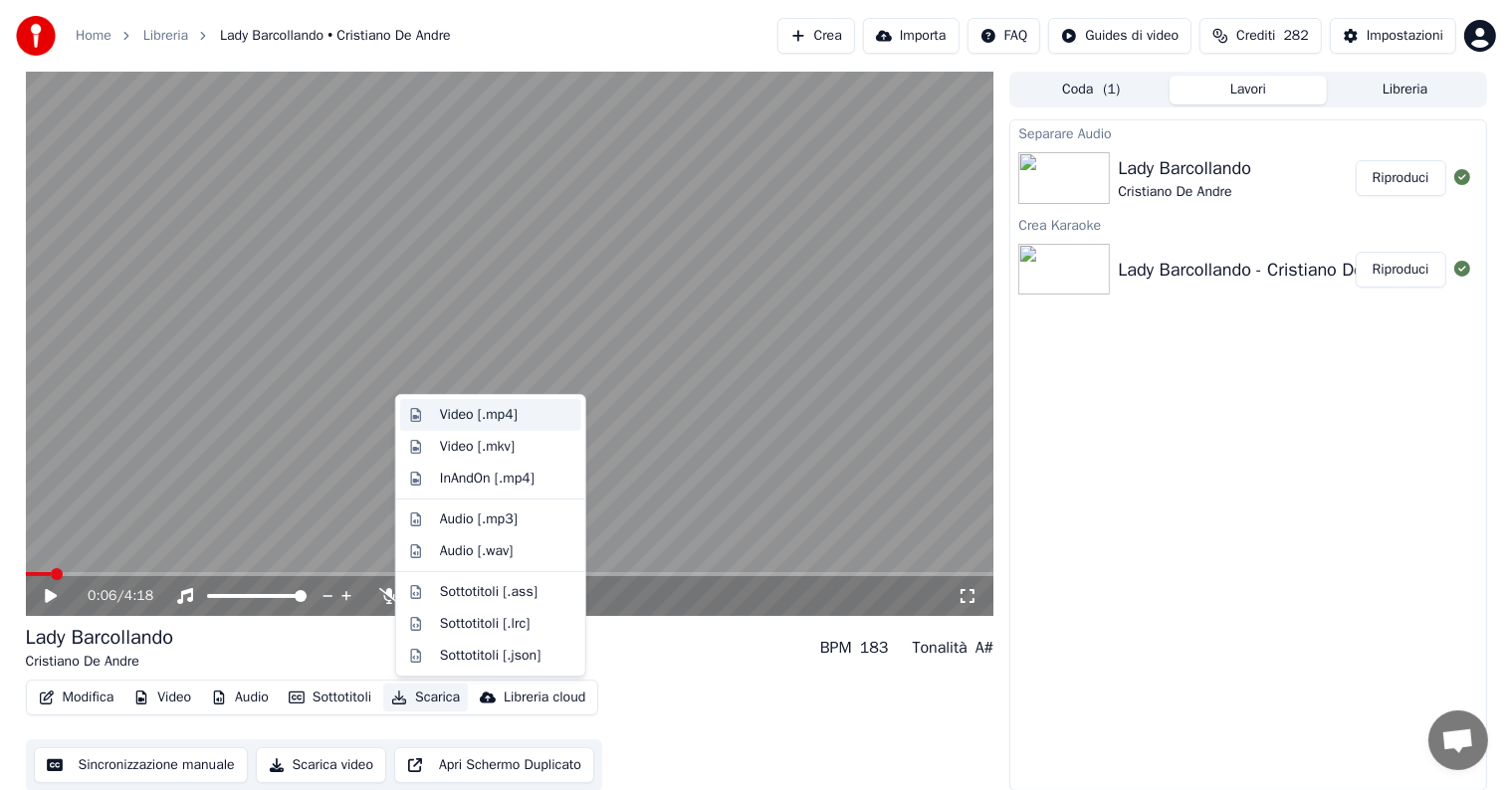 click on "Video [.mp4]" at bounding box center [479, 415] 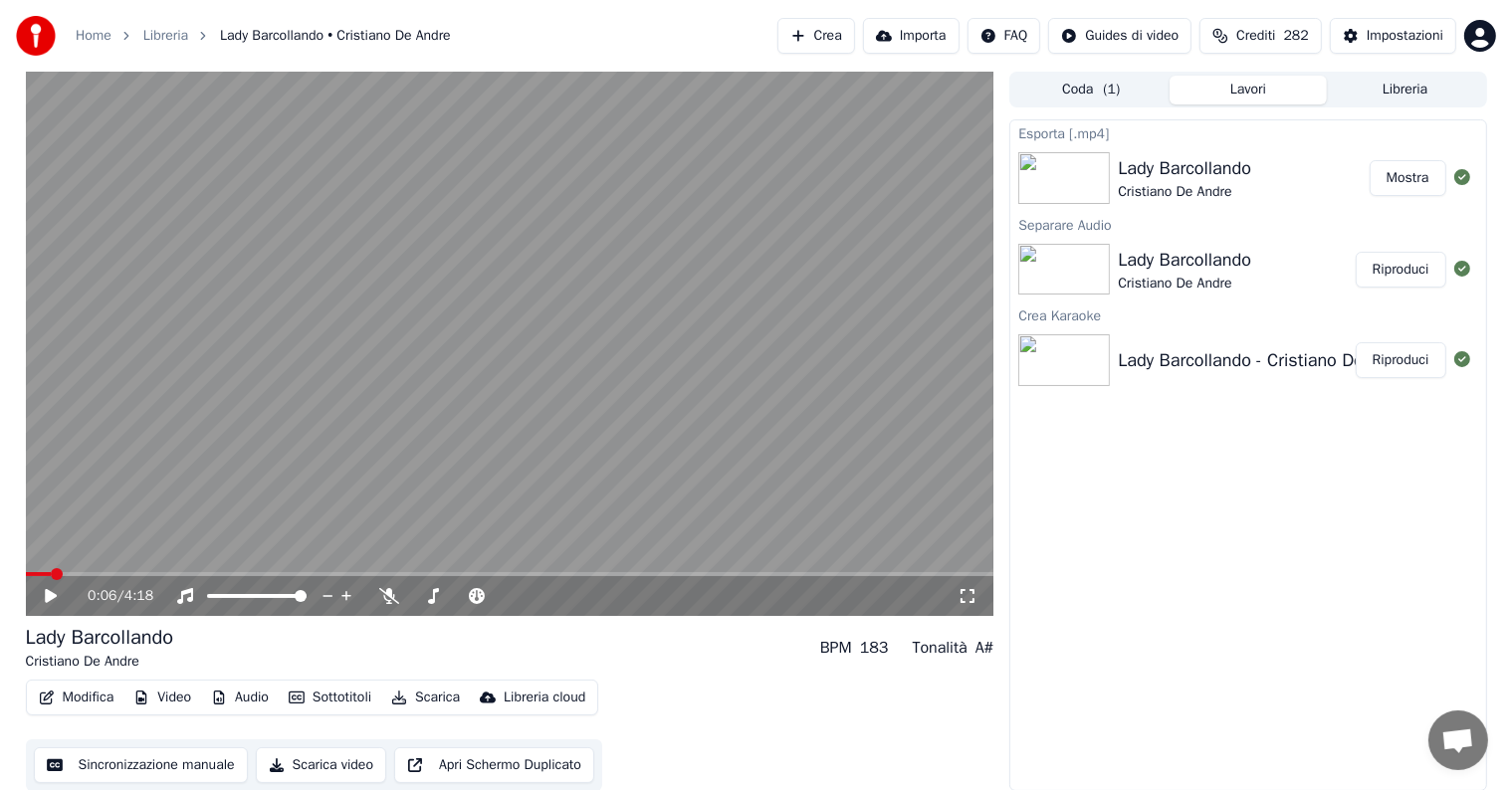 click on "Mostra" at bounding box center [1407, 178] 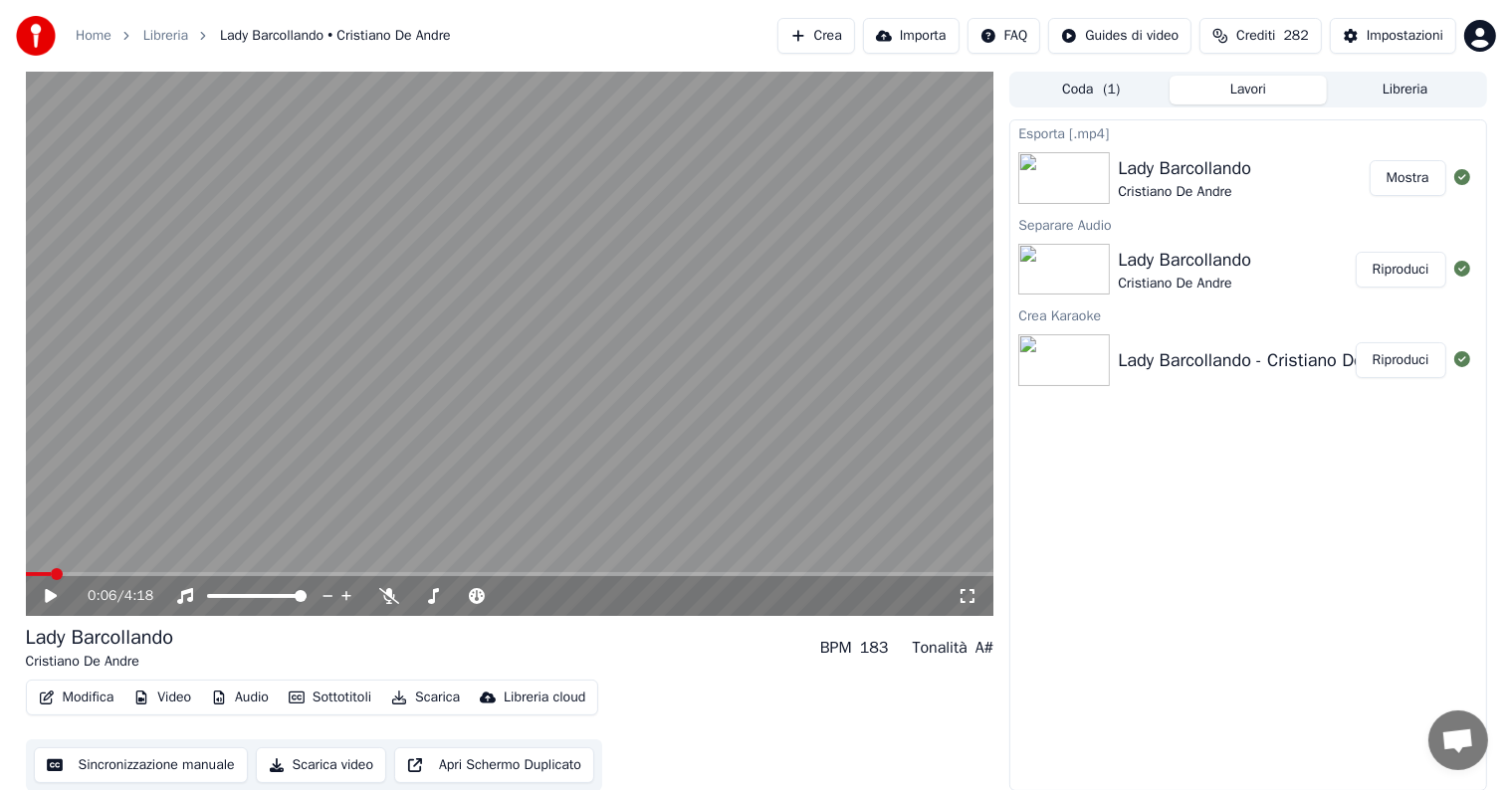 click on "Crea" at bounding box center (816, 36) 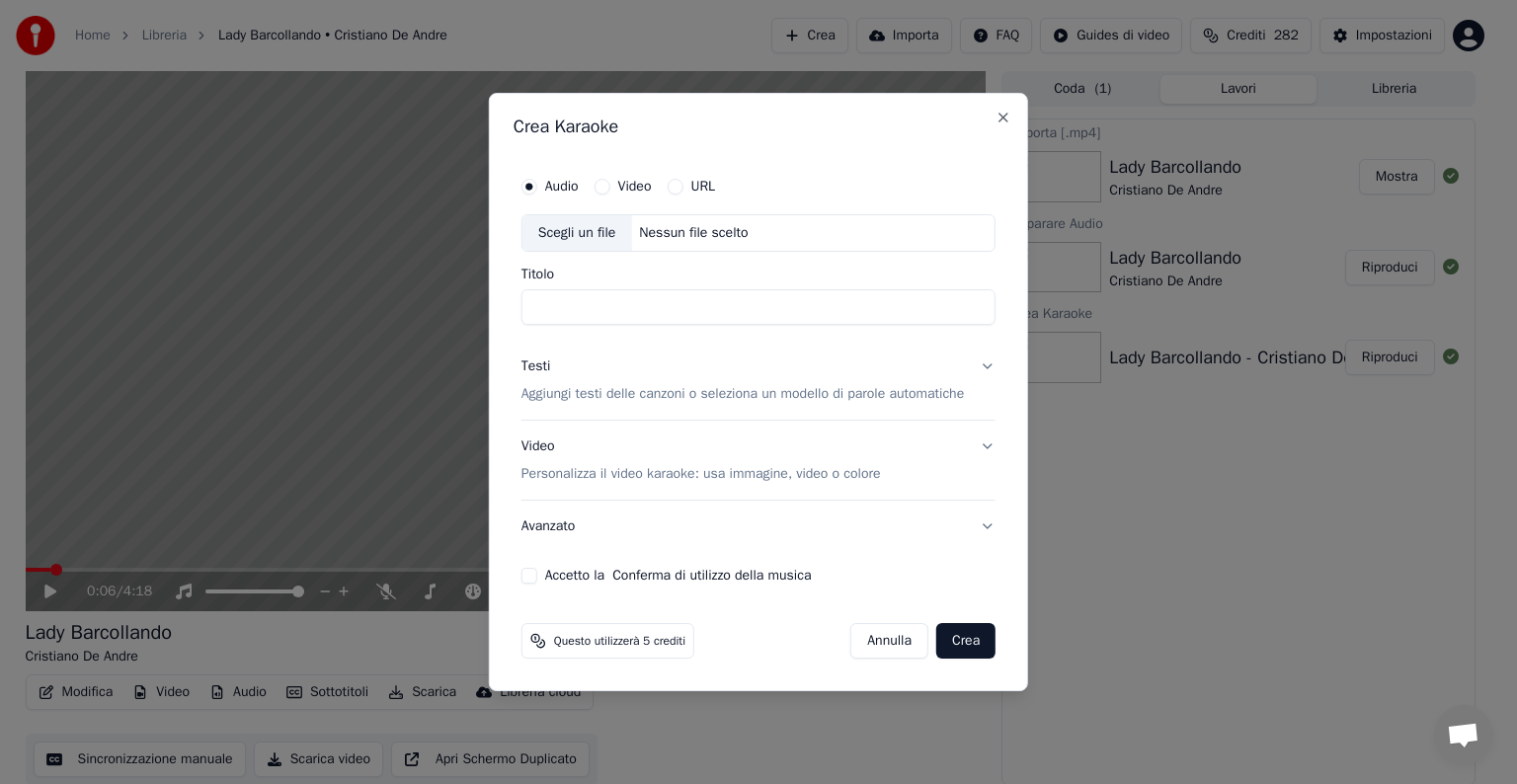 click on "Nessun file scelto" at bounding box center (693, 233) 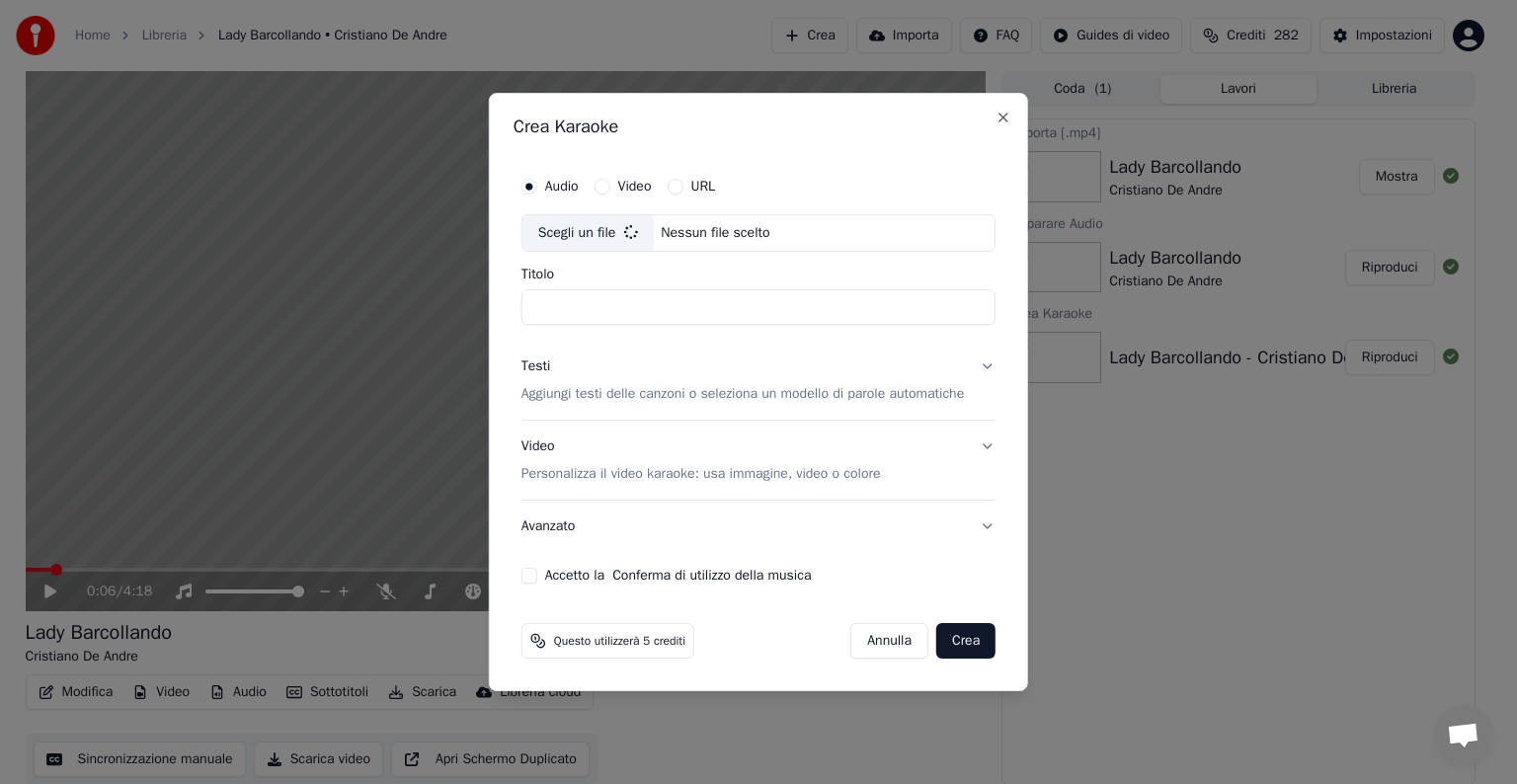 type on "**********" 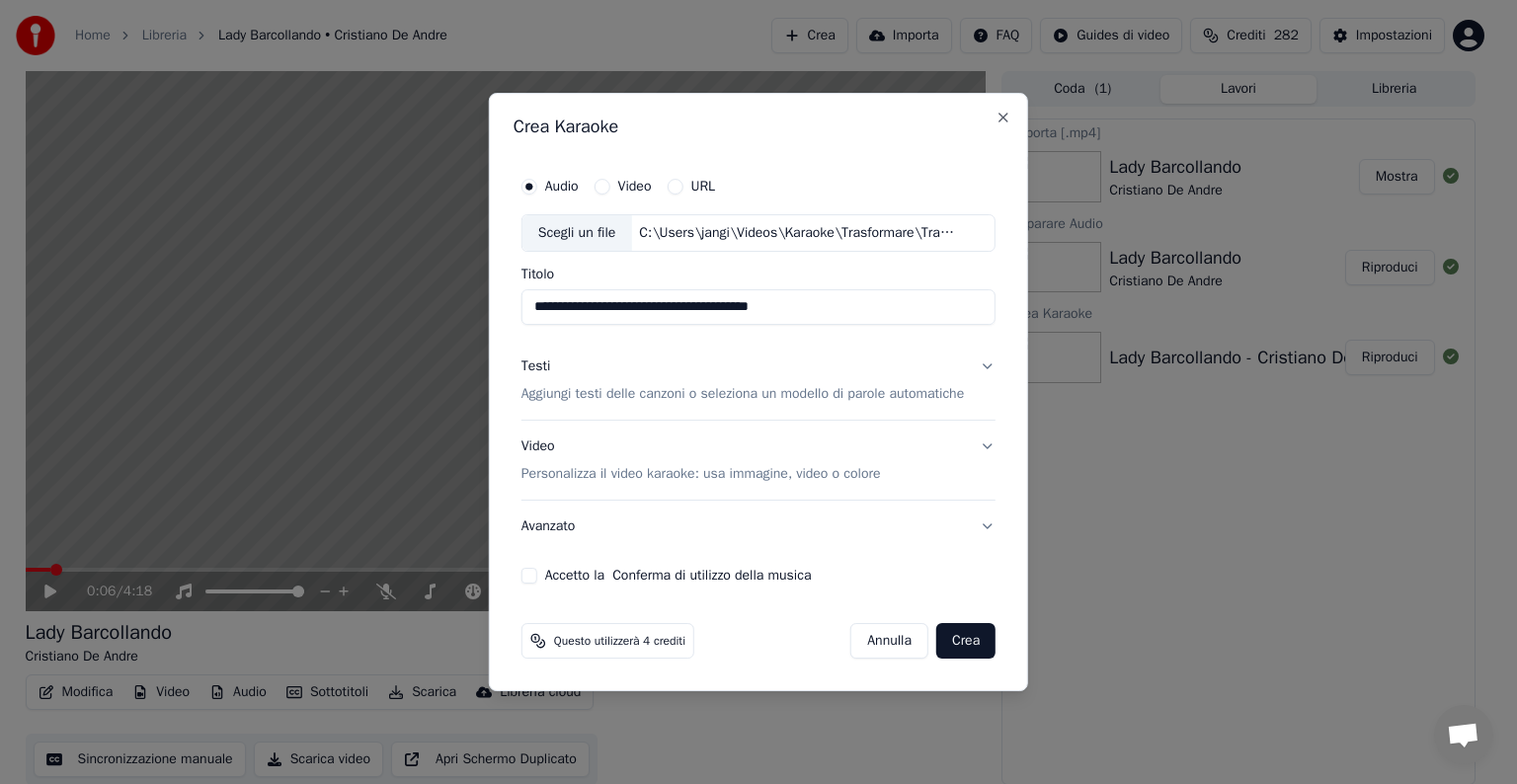 click on "Testi Aggiungi testi delle canzoni o seleziona un modello di parole automatiche" at bounding box center [758, 380] 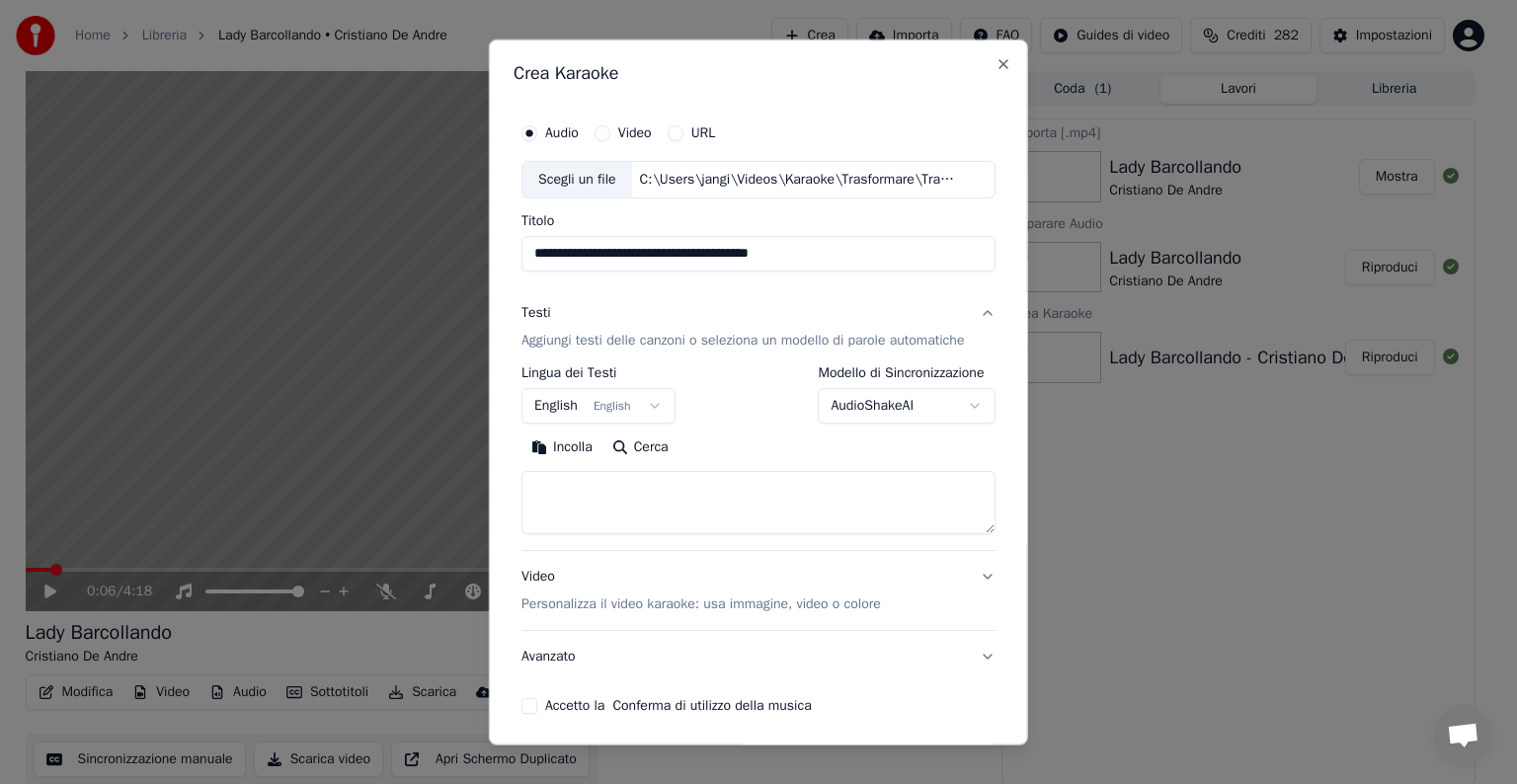 click on "**********" at bounding box center [750, 392] 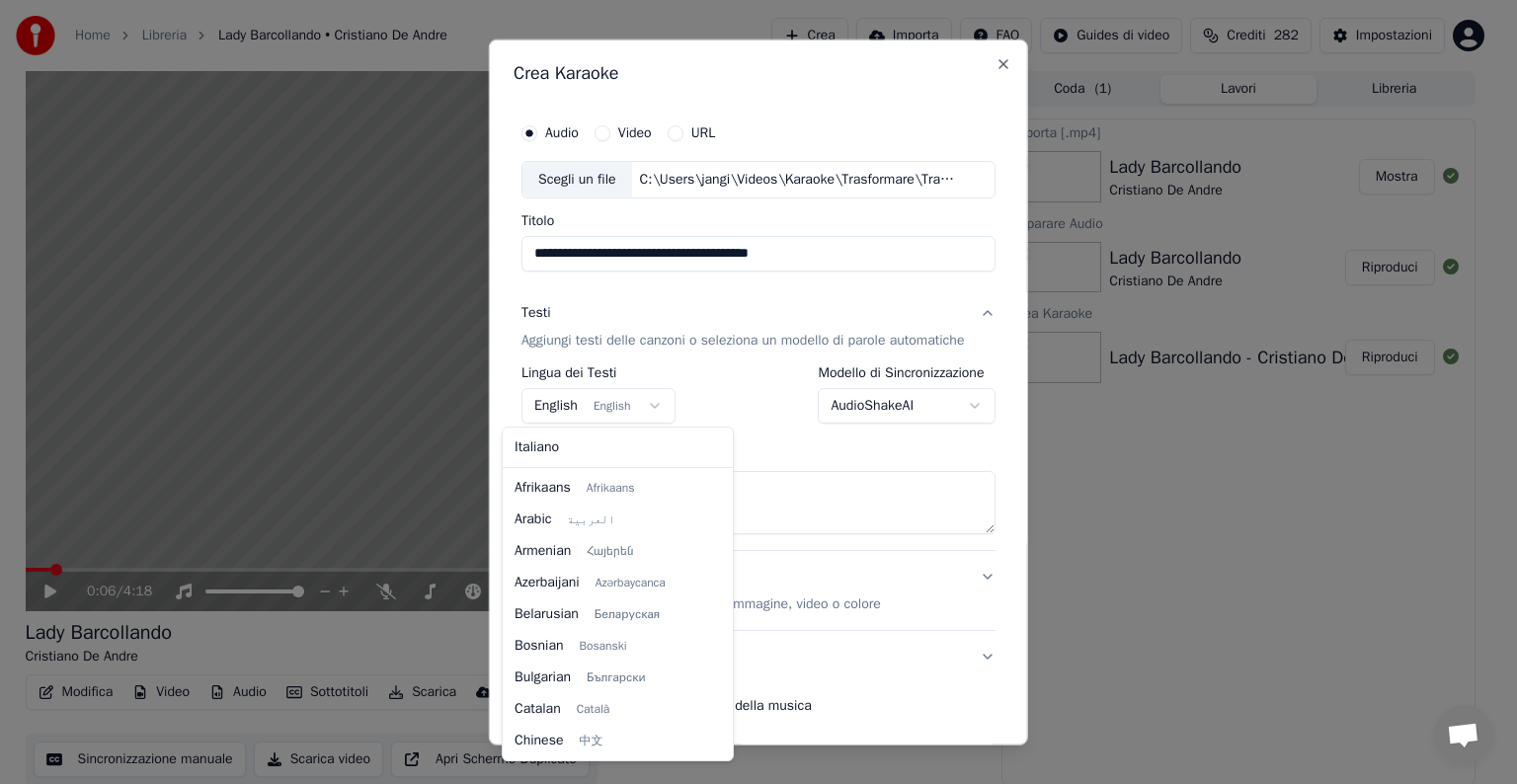 scroll, scrollTop: 158, scrollLeft: 0, axis: vertical 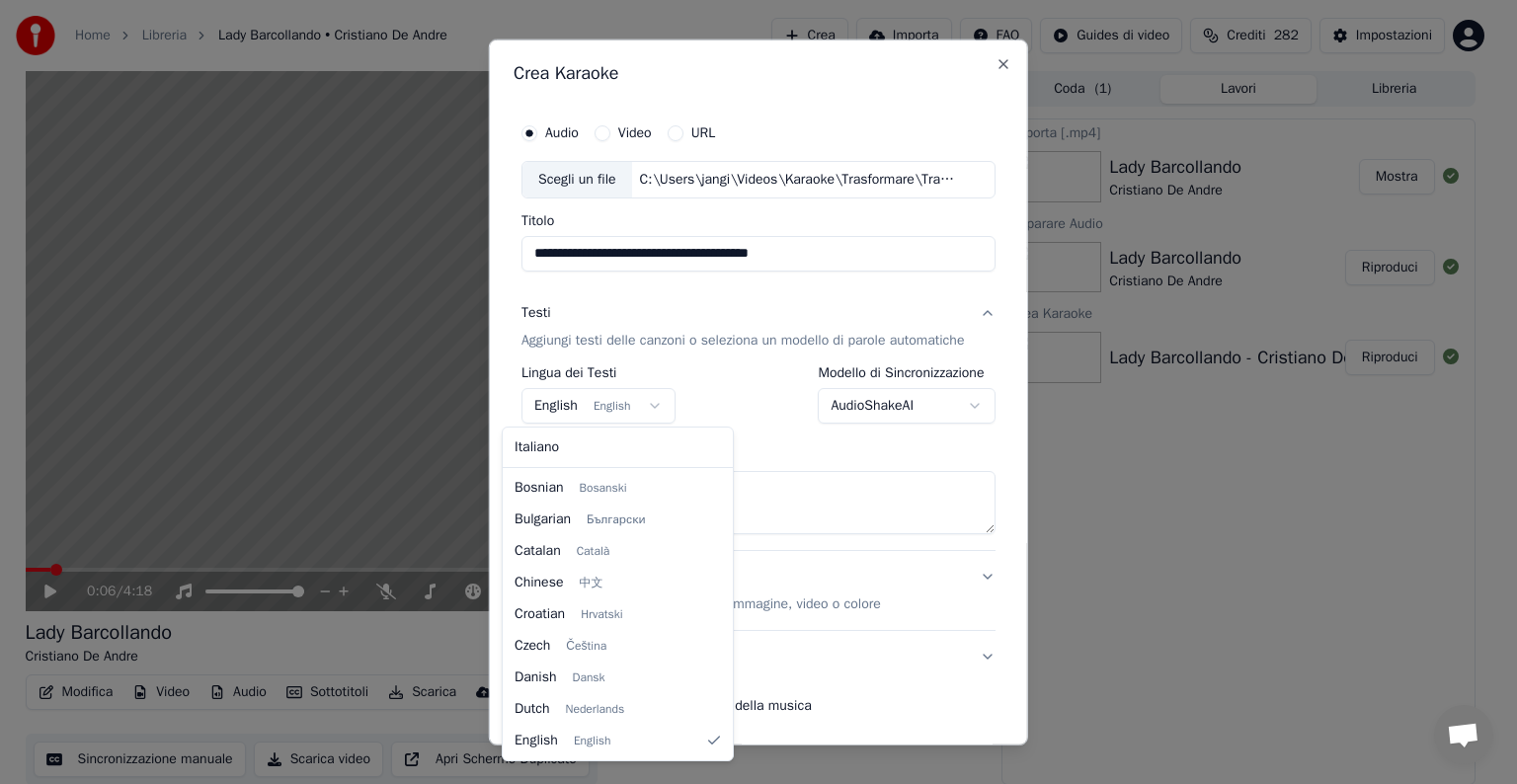 select on "**" 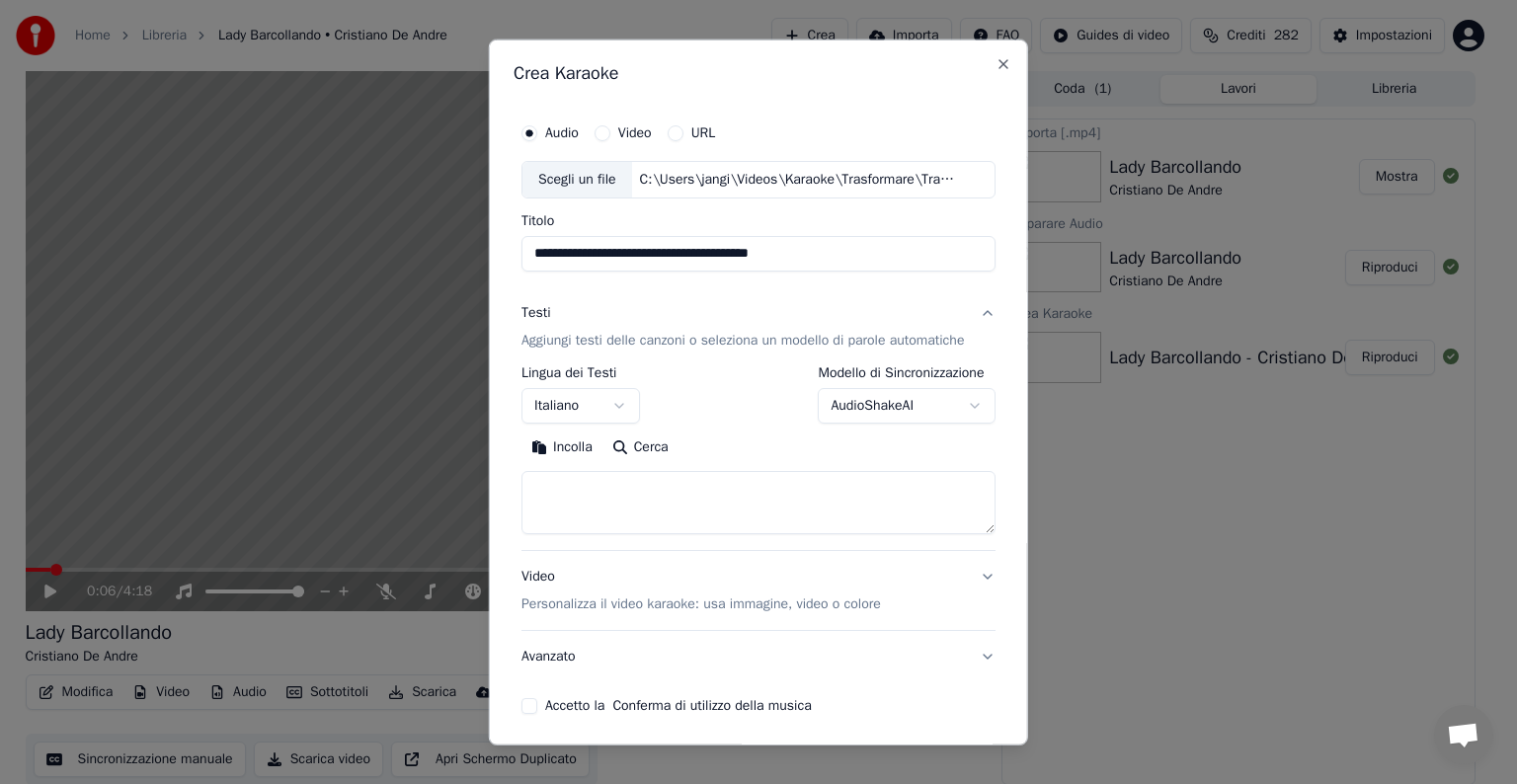 click at bounding box center [758, 503] 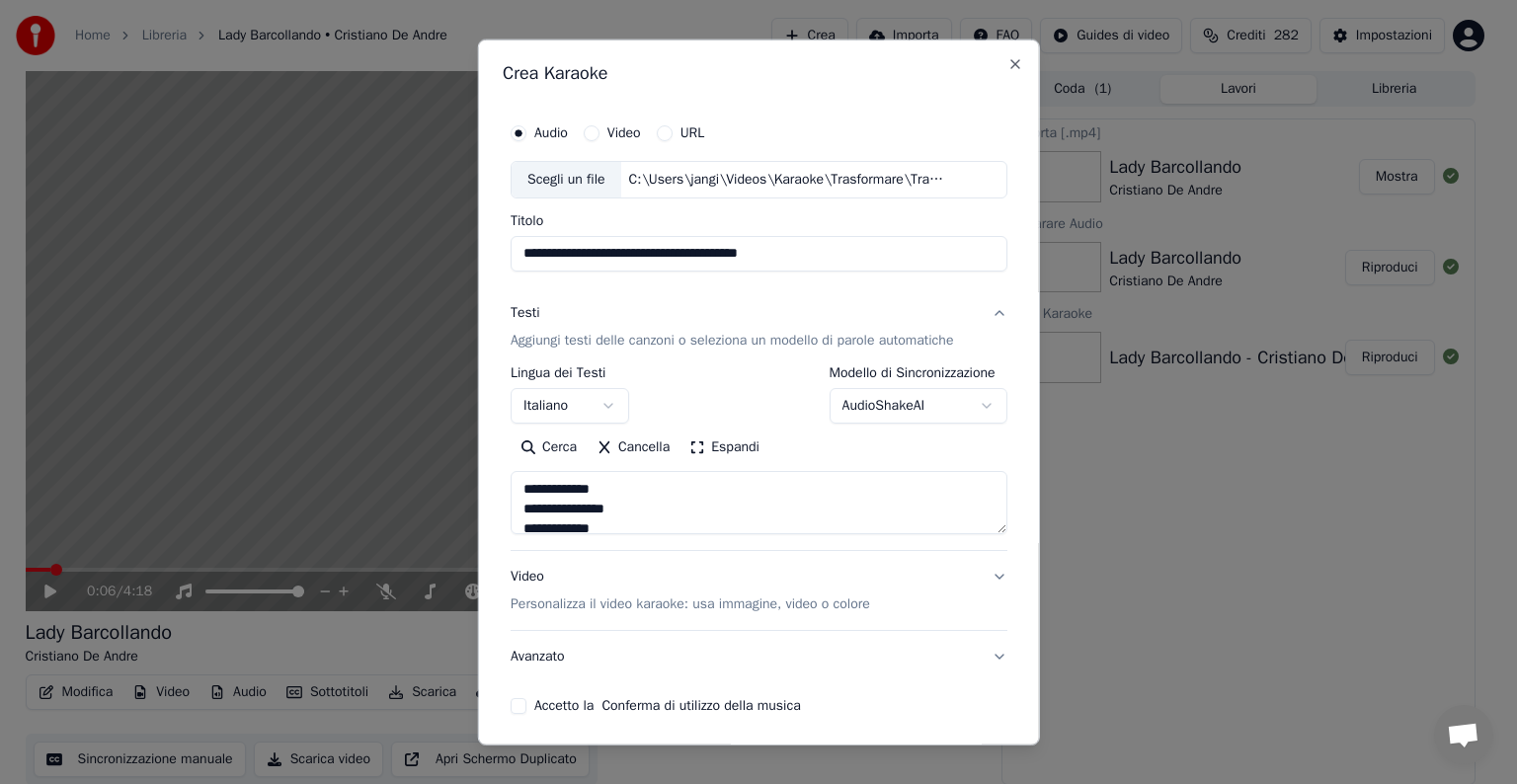 scroll, scrollTop: 75, scrollLeft: 0, axis: vertical 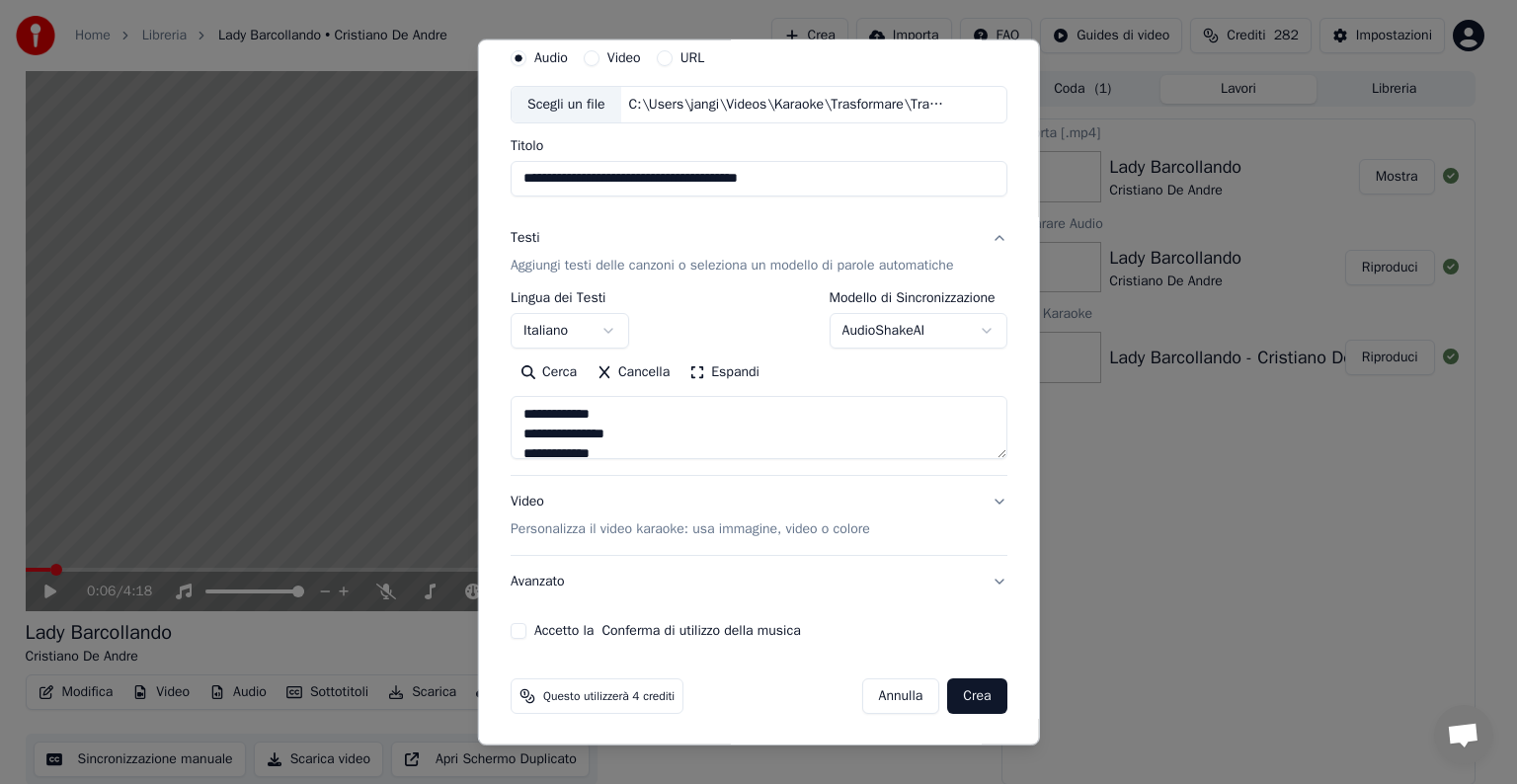 click on "Video Personalizza il video karaoke: usa immagine, video o colore" at bounding box center (758, 515) 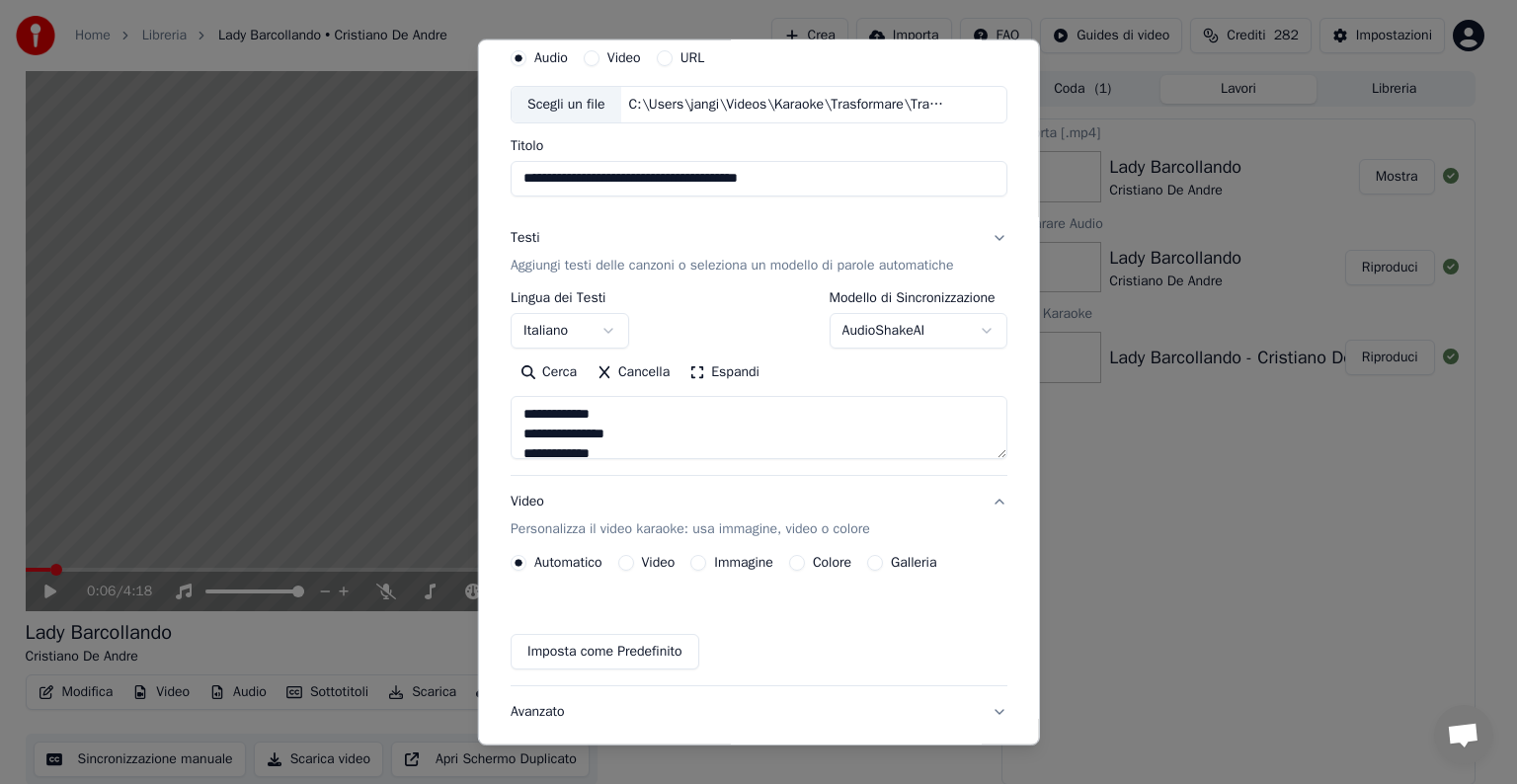 scroll, scrollTop: 22, scrollLeft: 0, axis: vertical 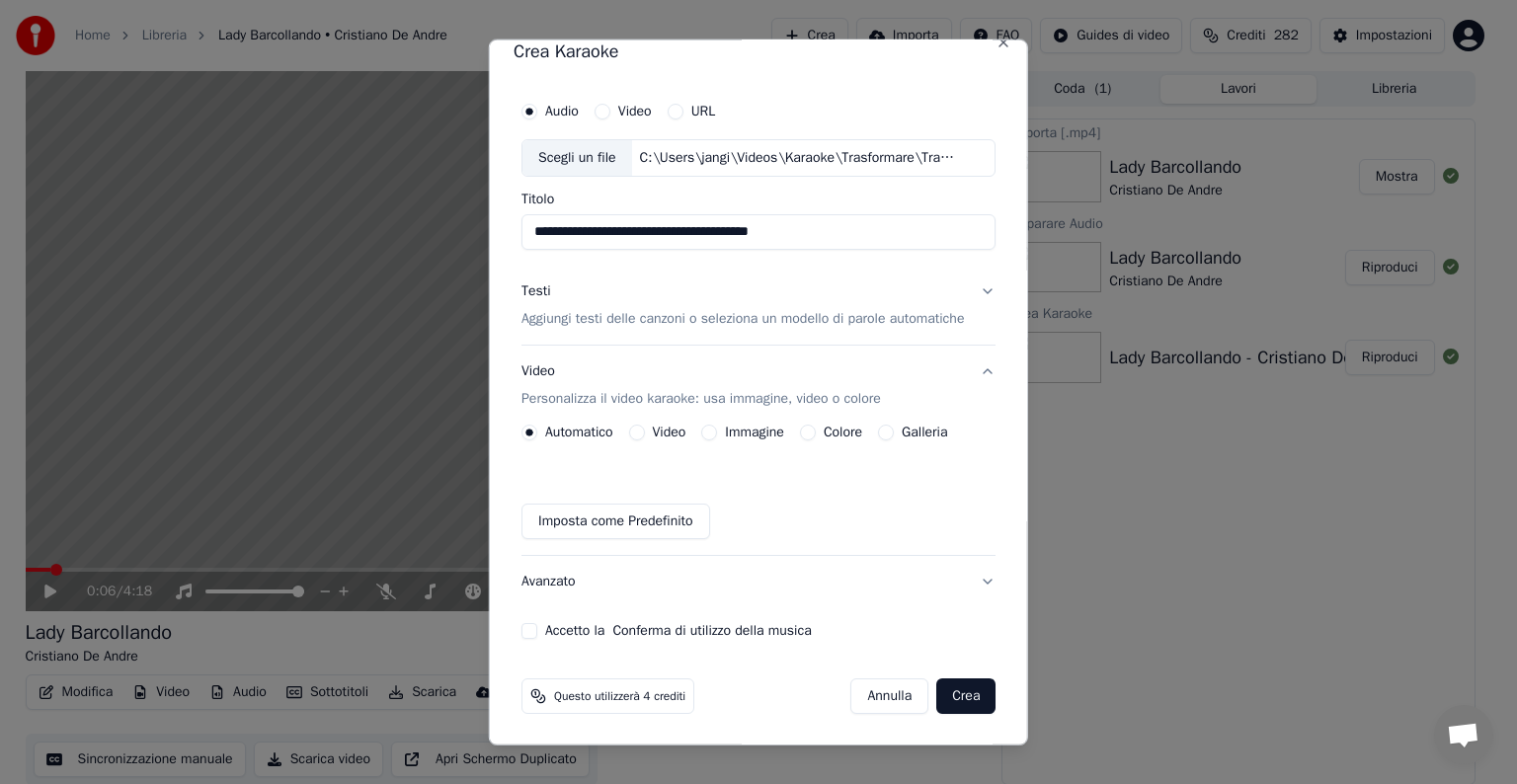 click on "Immagine" at bounding box center [709, 432] 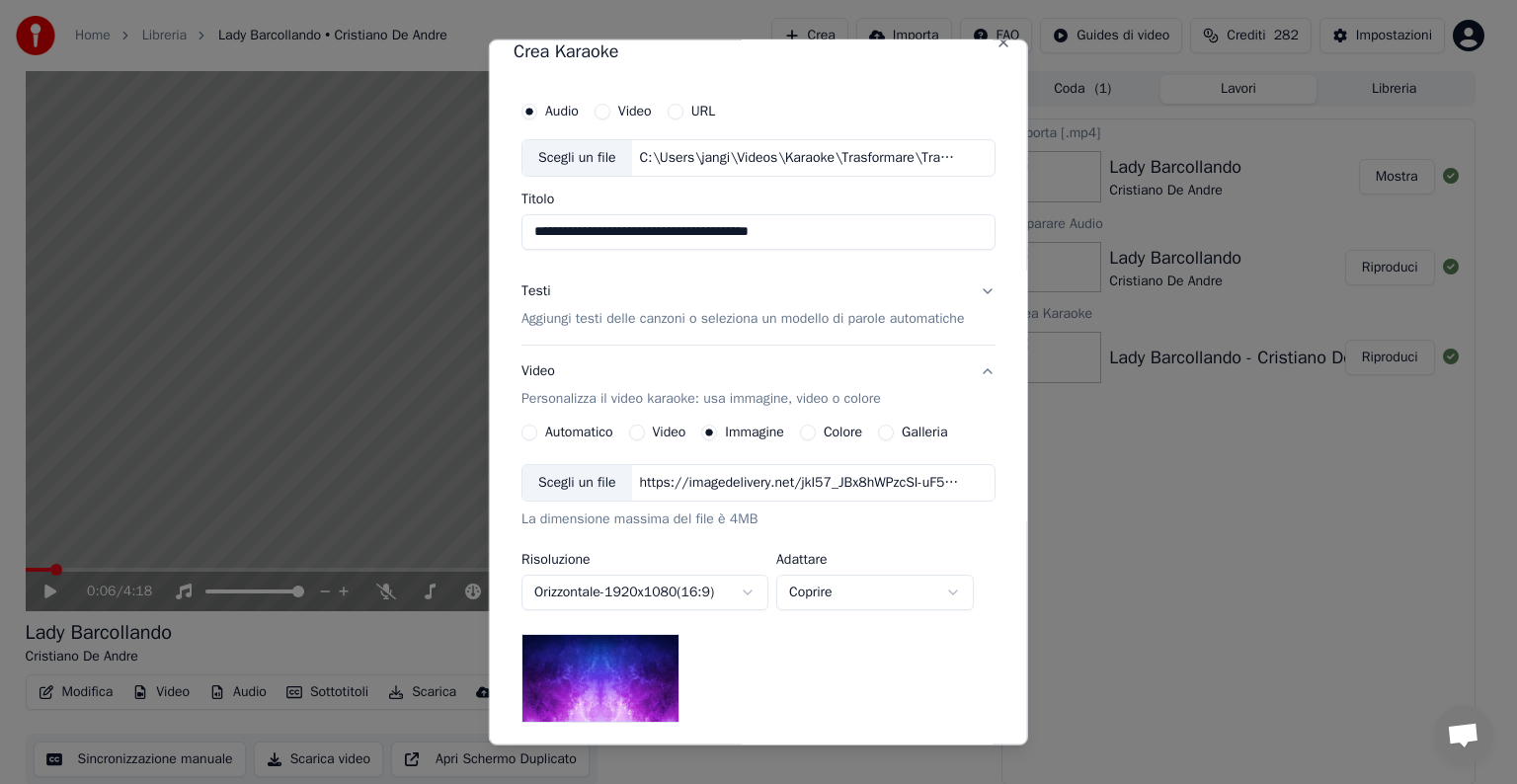 click on "https://imagedelivery.net/jkI57_JBx8hWPzcSI-uF5w/c7639807-3f76-4ea5-9112-66e75e03d200/16x9" at bounding box center (799, 483) 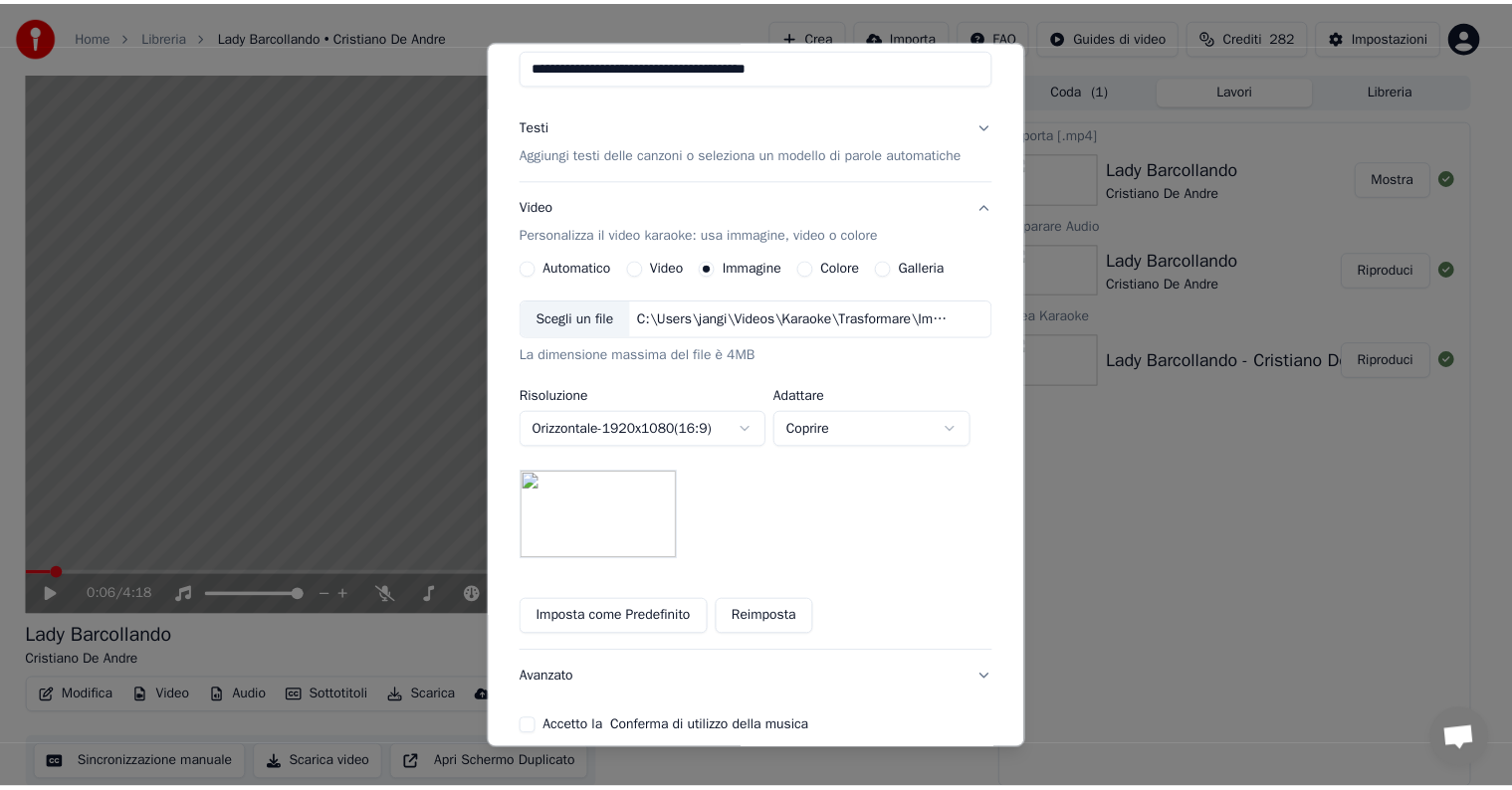 scroll, scrollTop: 283, scrollLeft: 0, axis: vertical 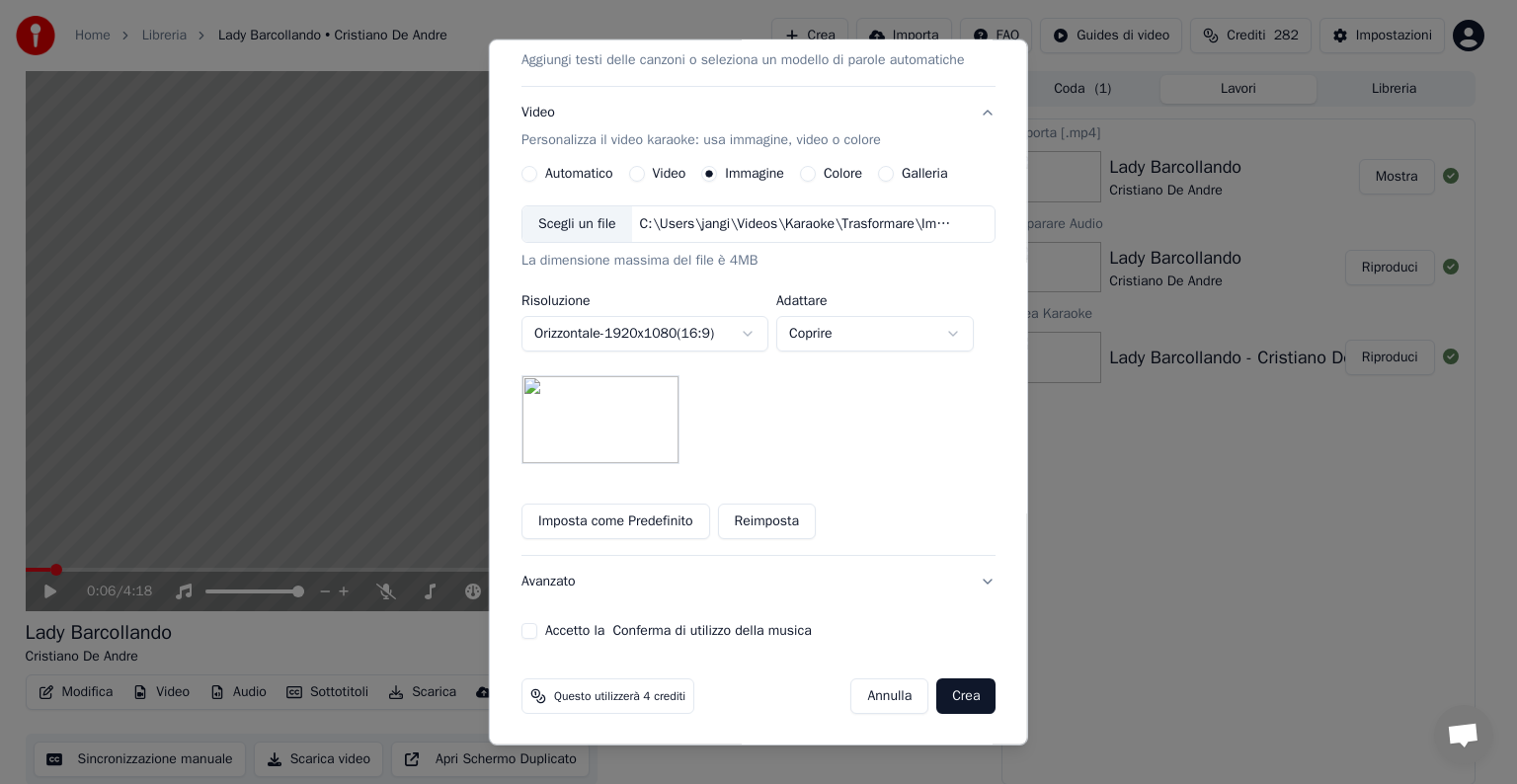 click on "Accetto la   Conferma di utilizzo della musica" at bounding box center (529, 631) 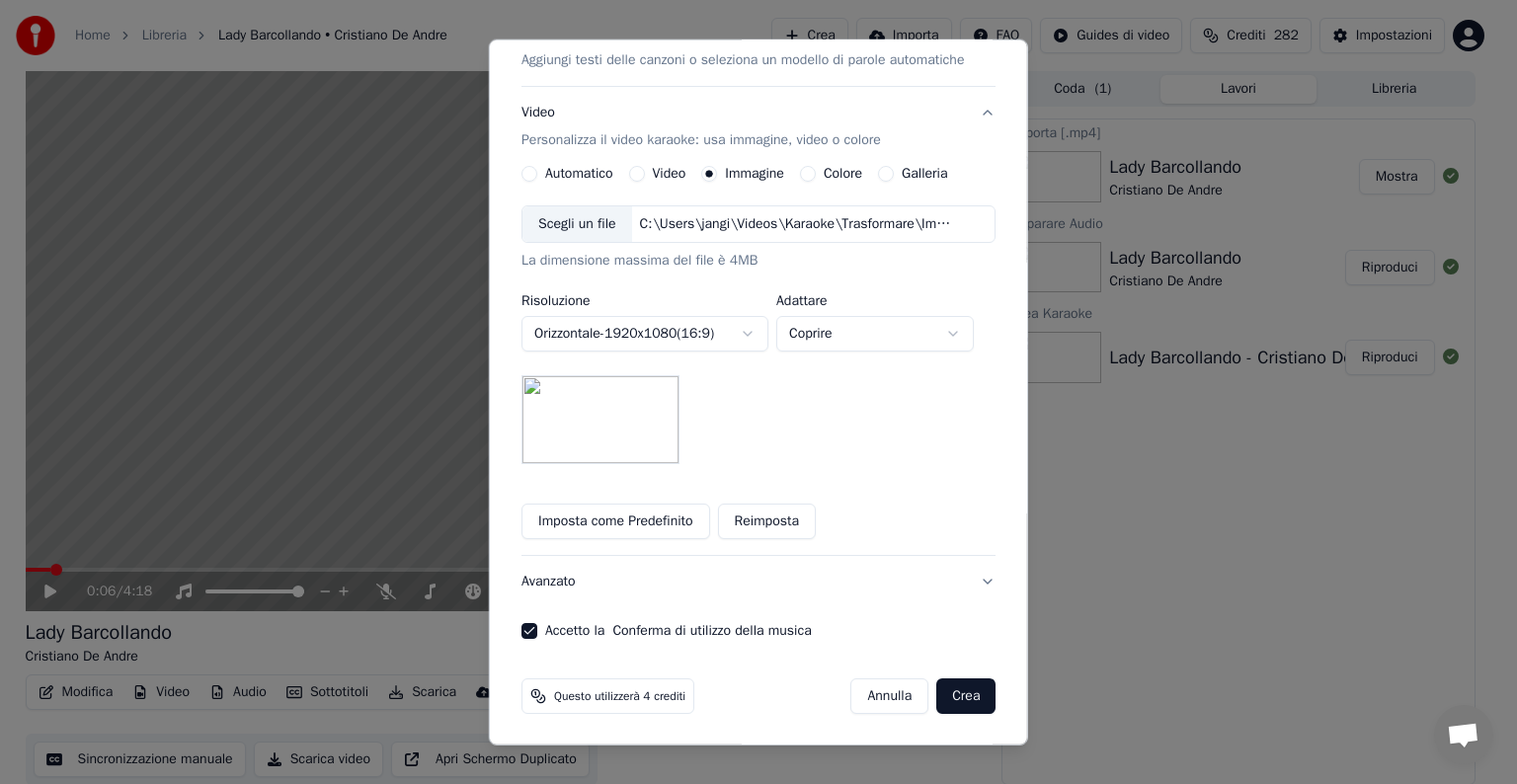 click on "Crea" at bounding box center [966, 696] 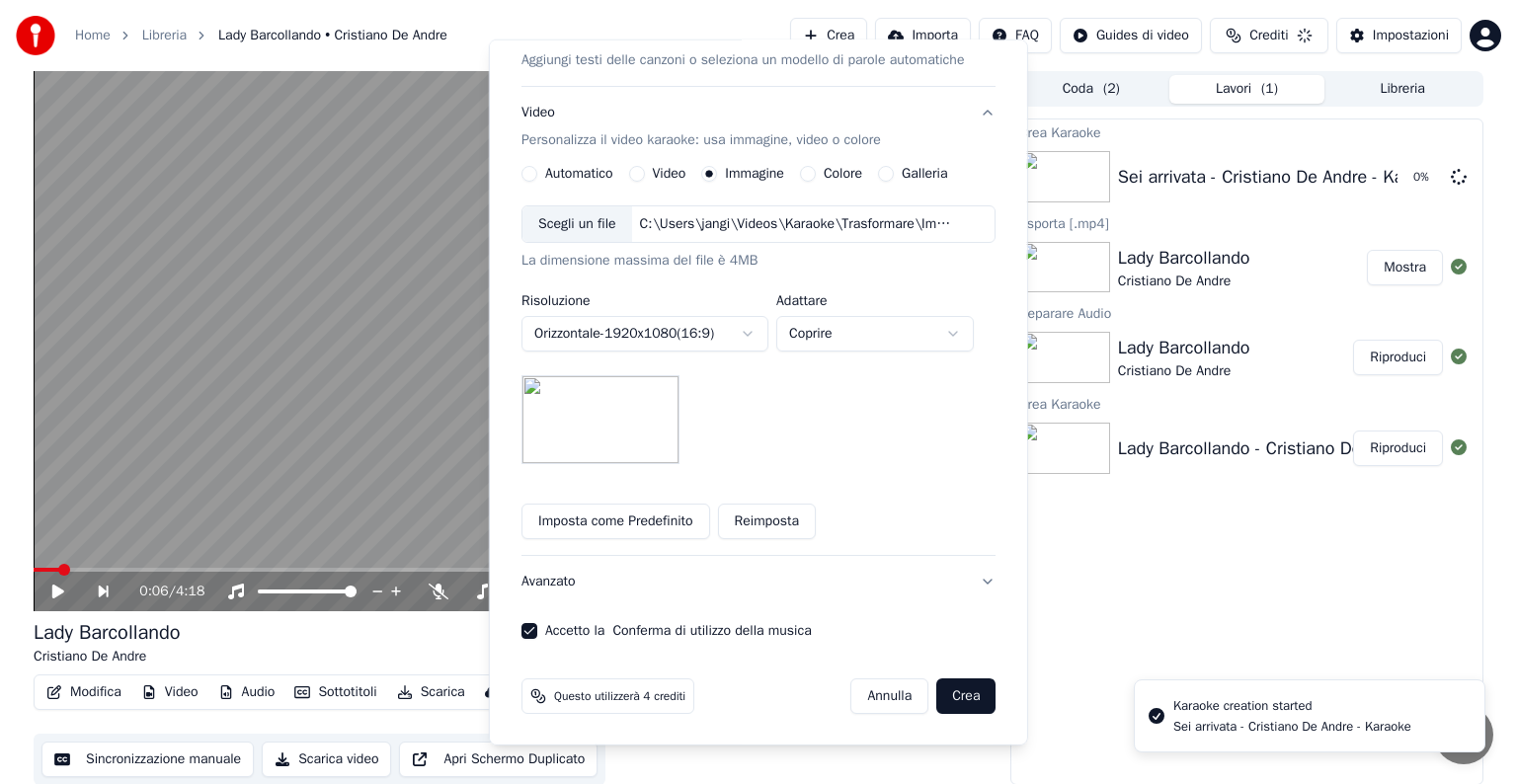 type 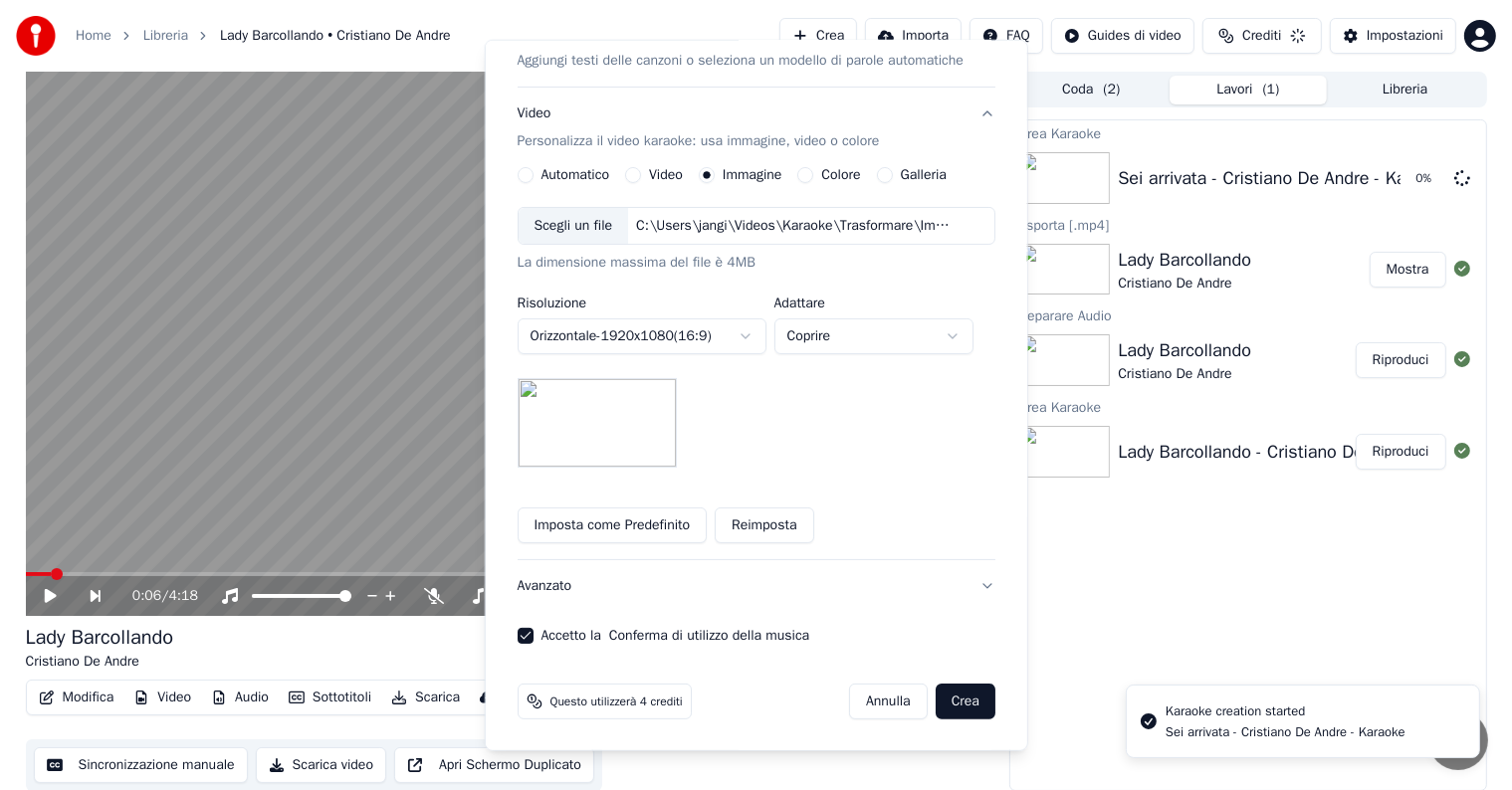 scroll, scrollTop: 22, scrollLeft: 0, axis: vertical 